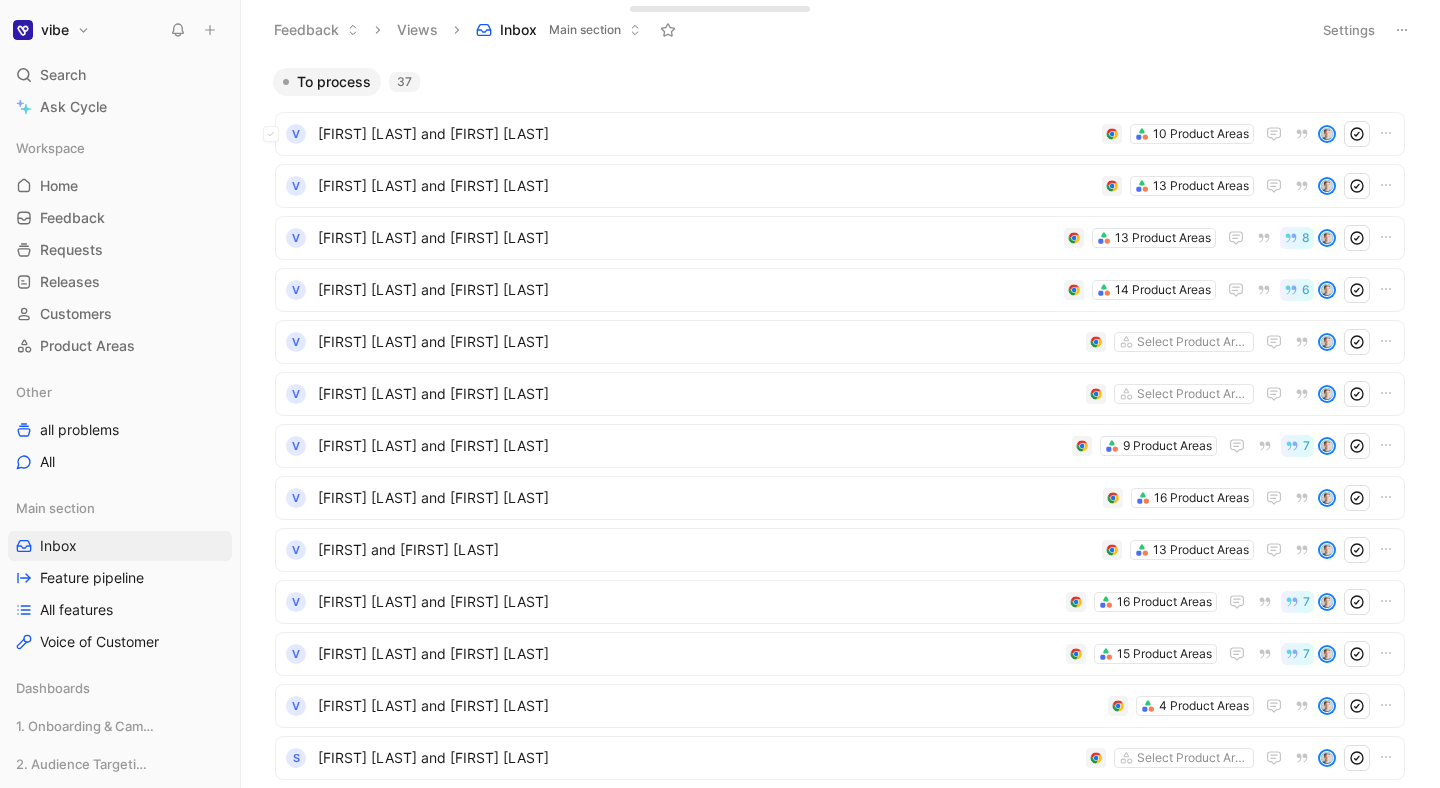 scroll, scrollTop: 0, scrollLeft: 0, axis: both 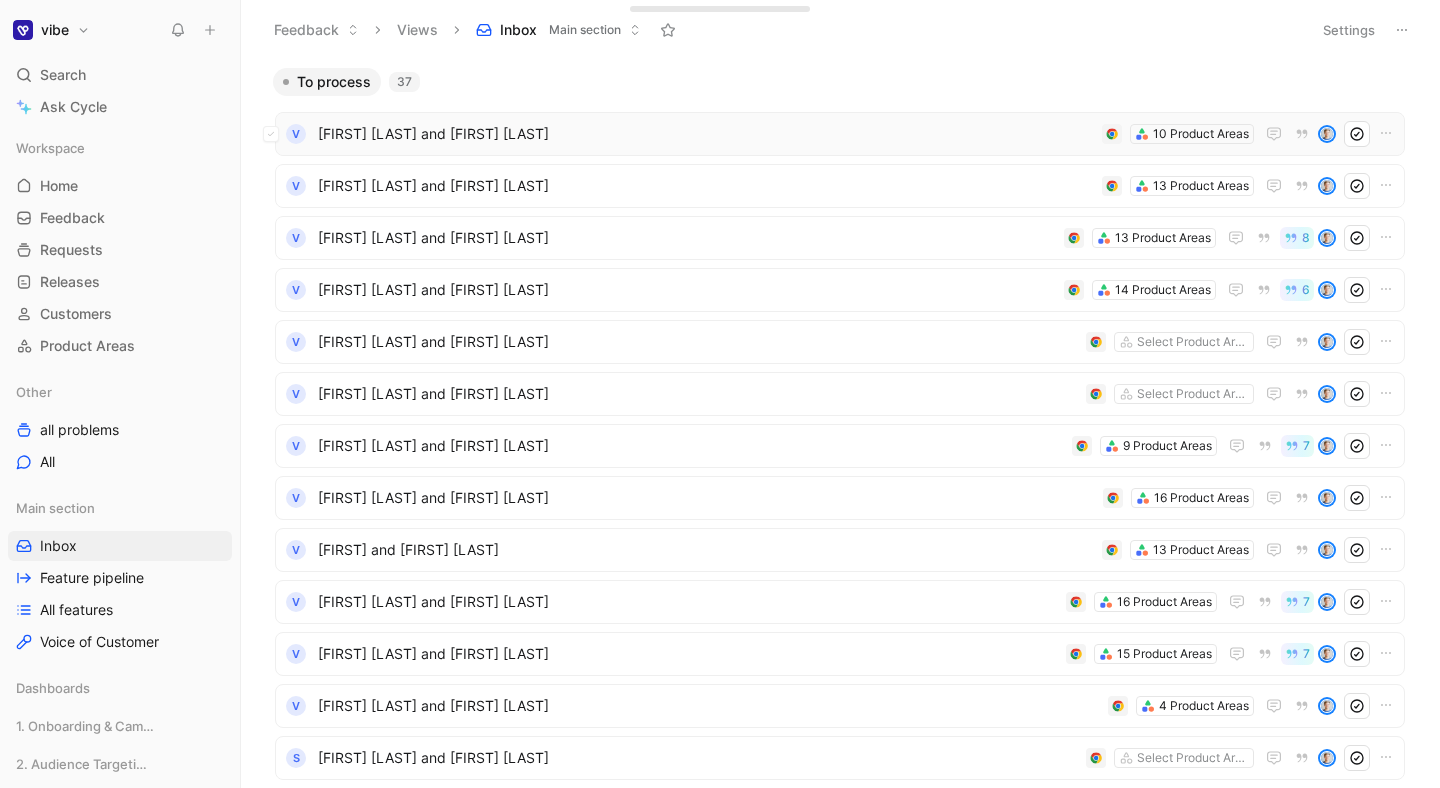 click on "[FIRST] [LAST] and [FIRST] [LAST]" at bounding box center [706, 134] 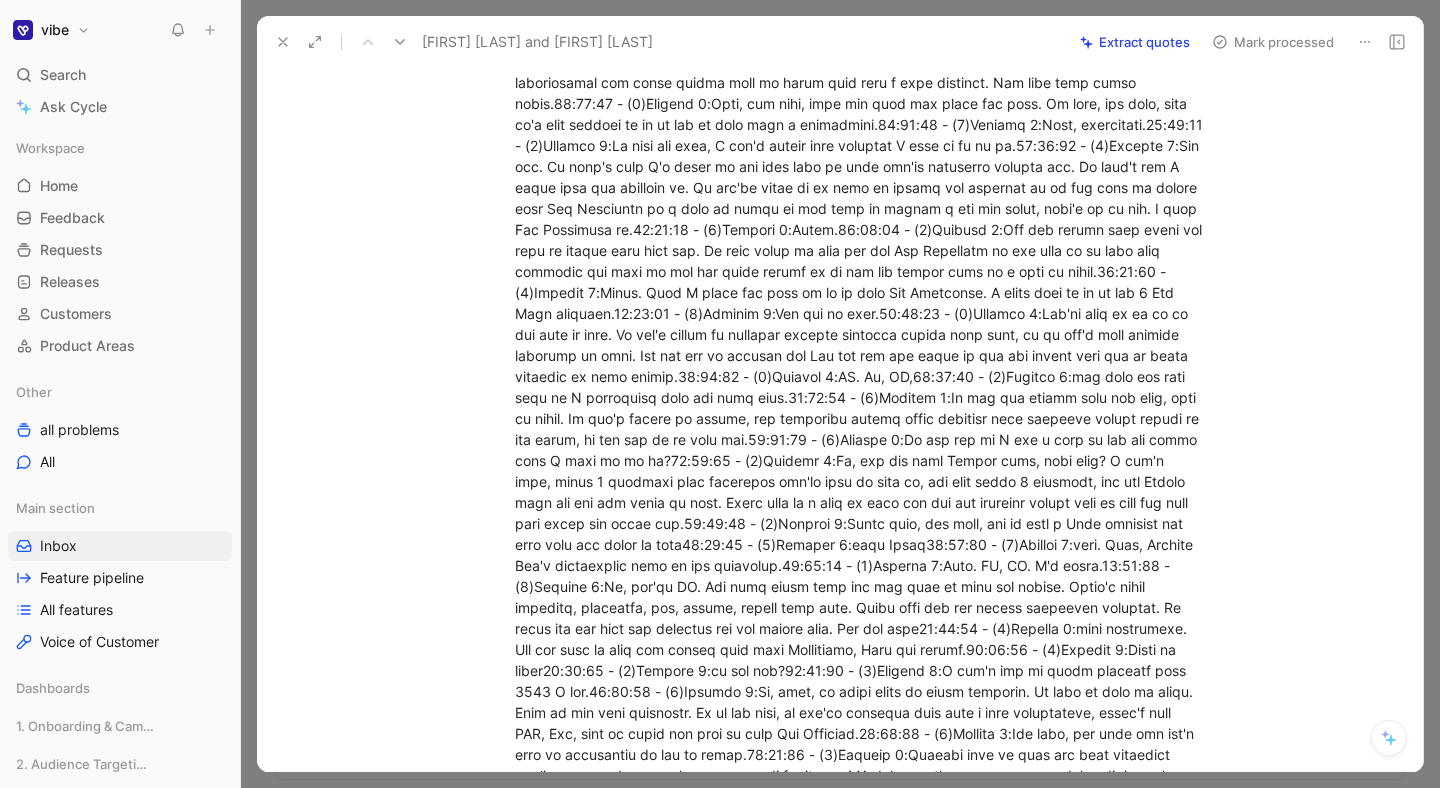 scroll, scrollTop: 2884, scrollLeft: 0, axis: vertical 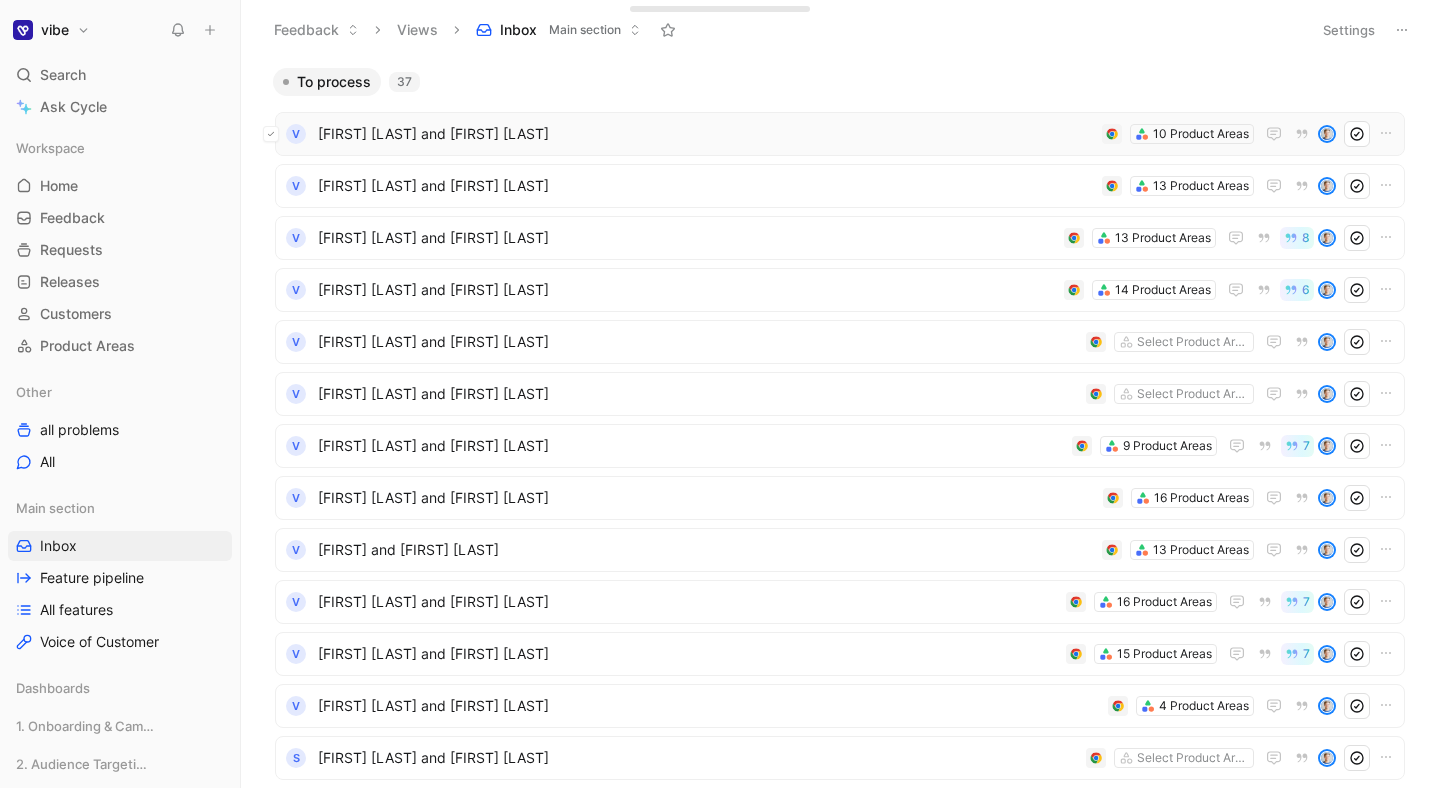 click 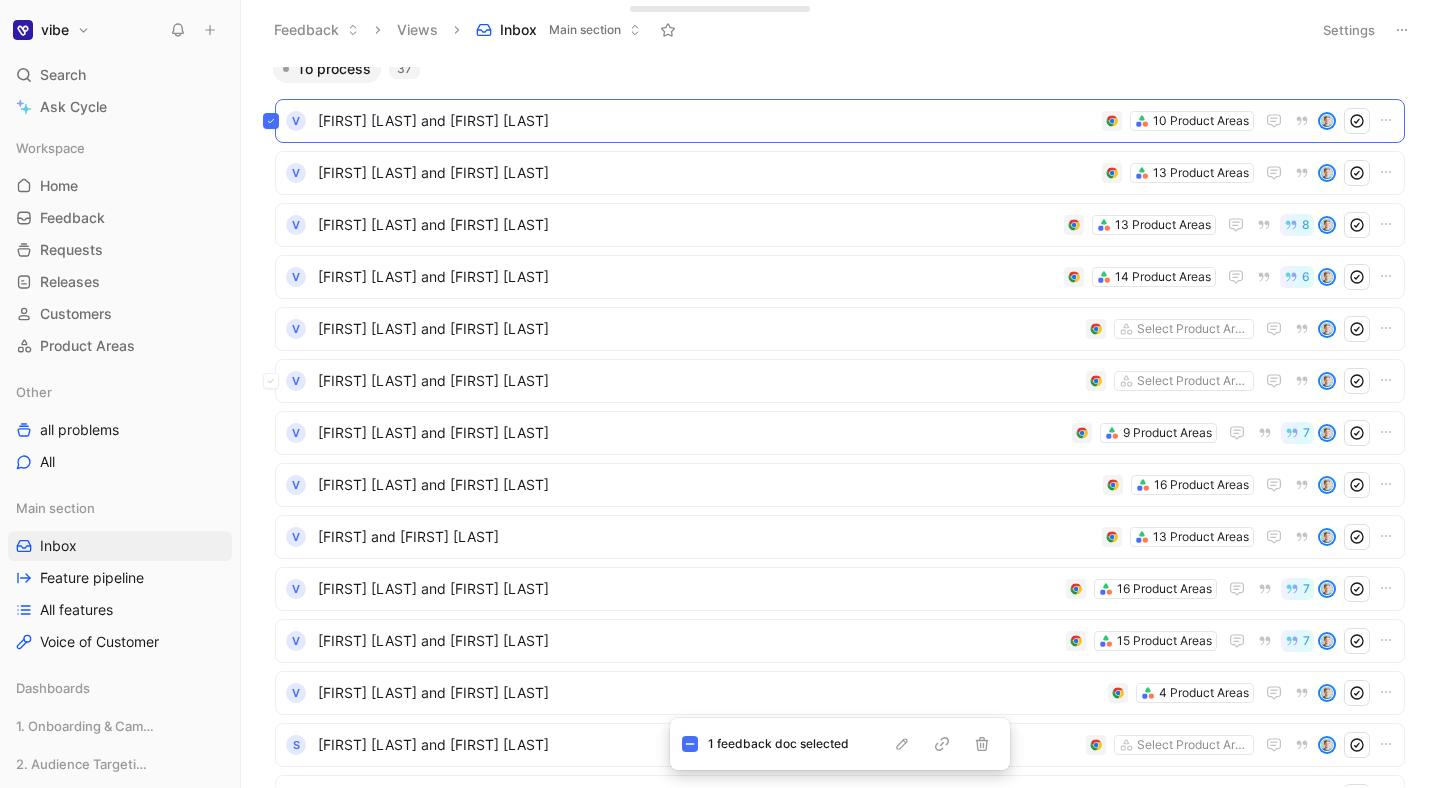 scroll, scrollTop: 14, scrollLeft: 0, axis: vertical 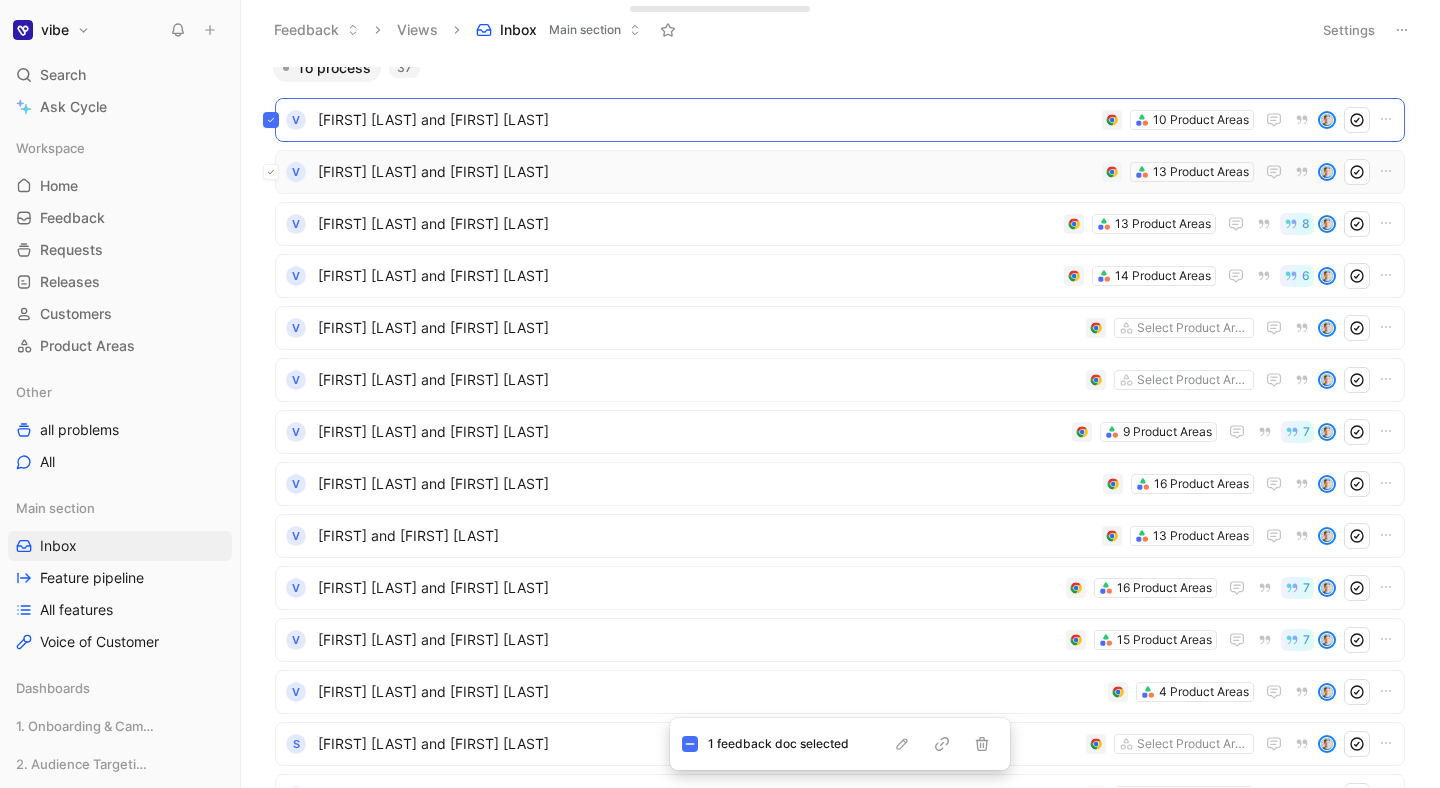 click at bounding box center [271, 172] 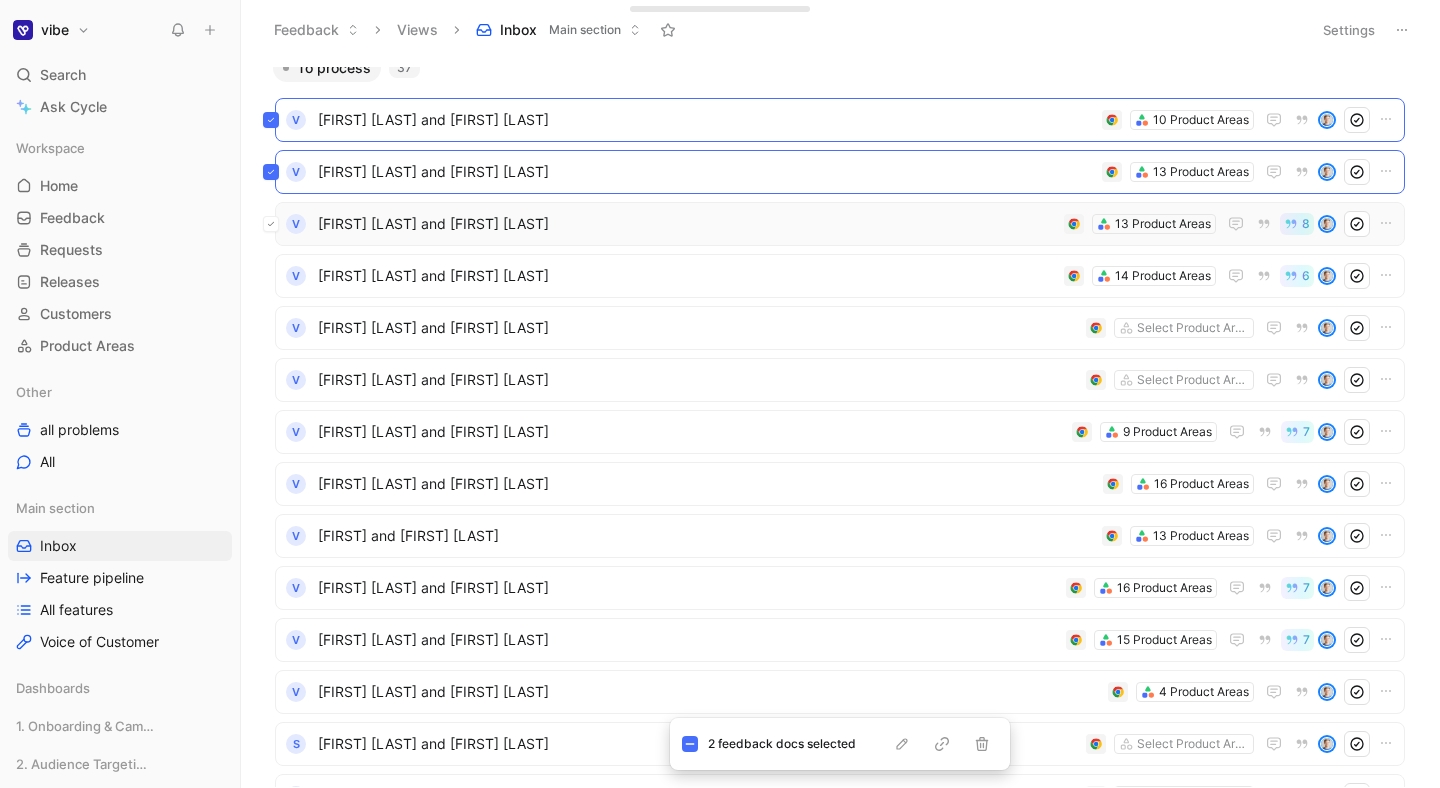 click 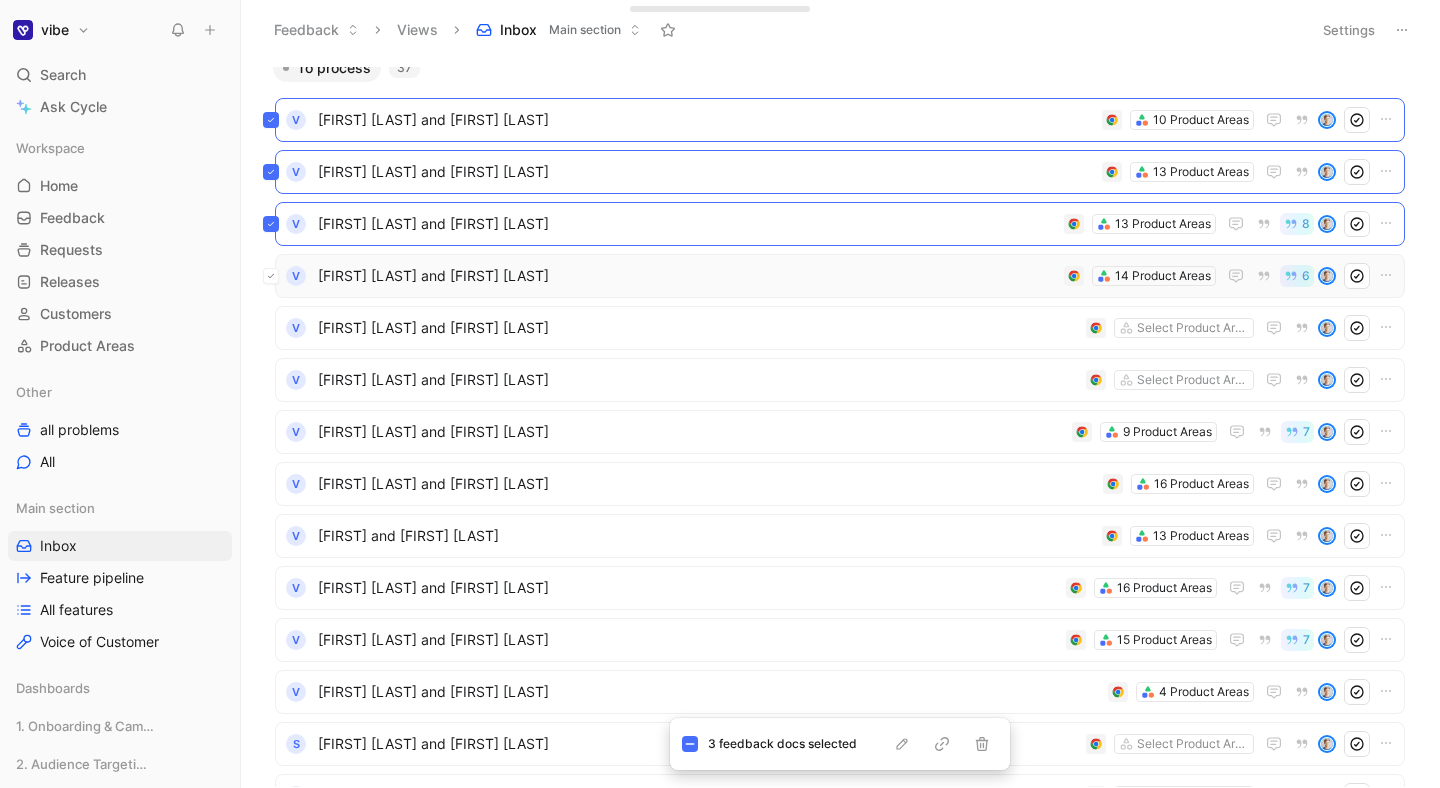 click 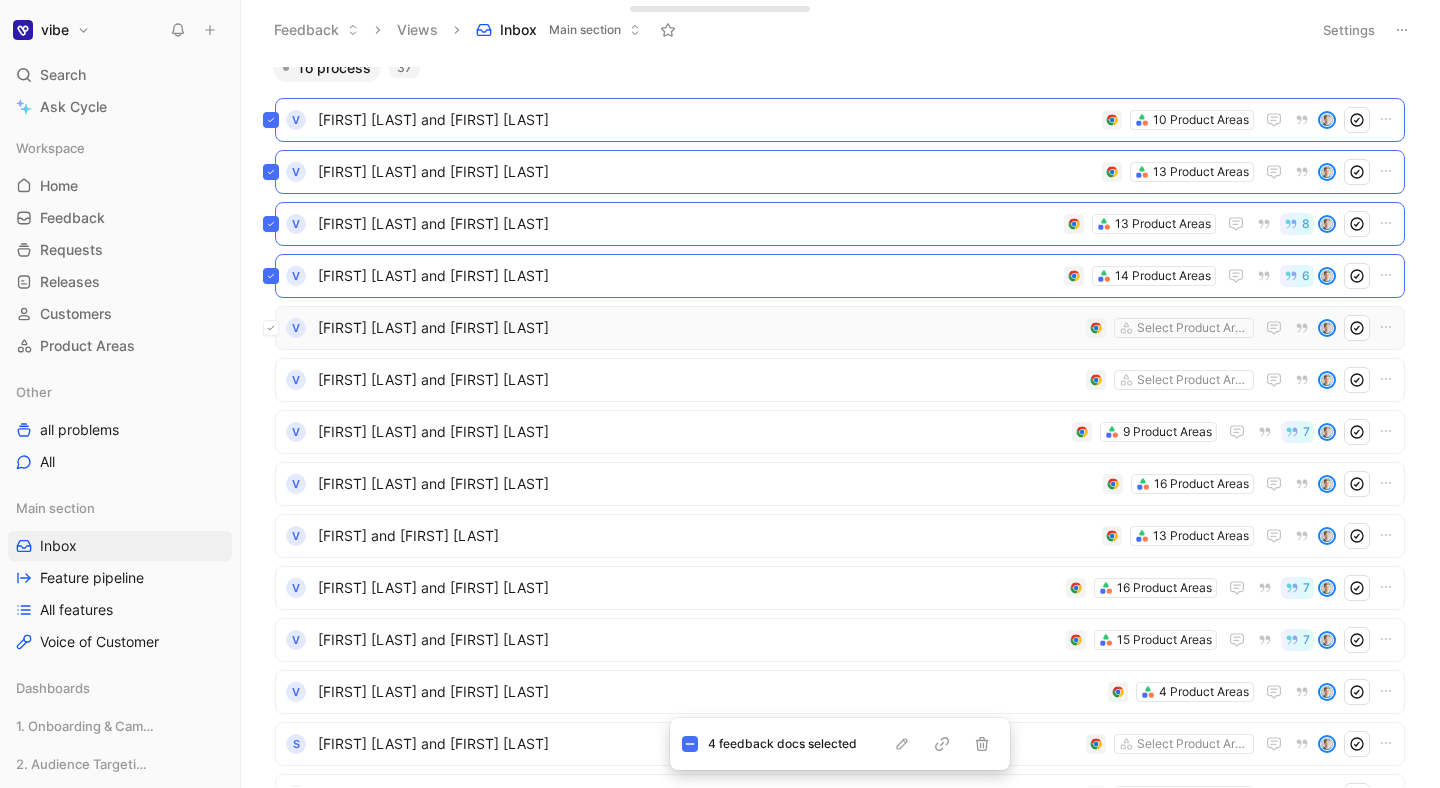 click 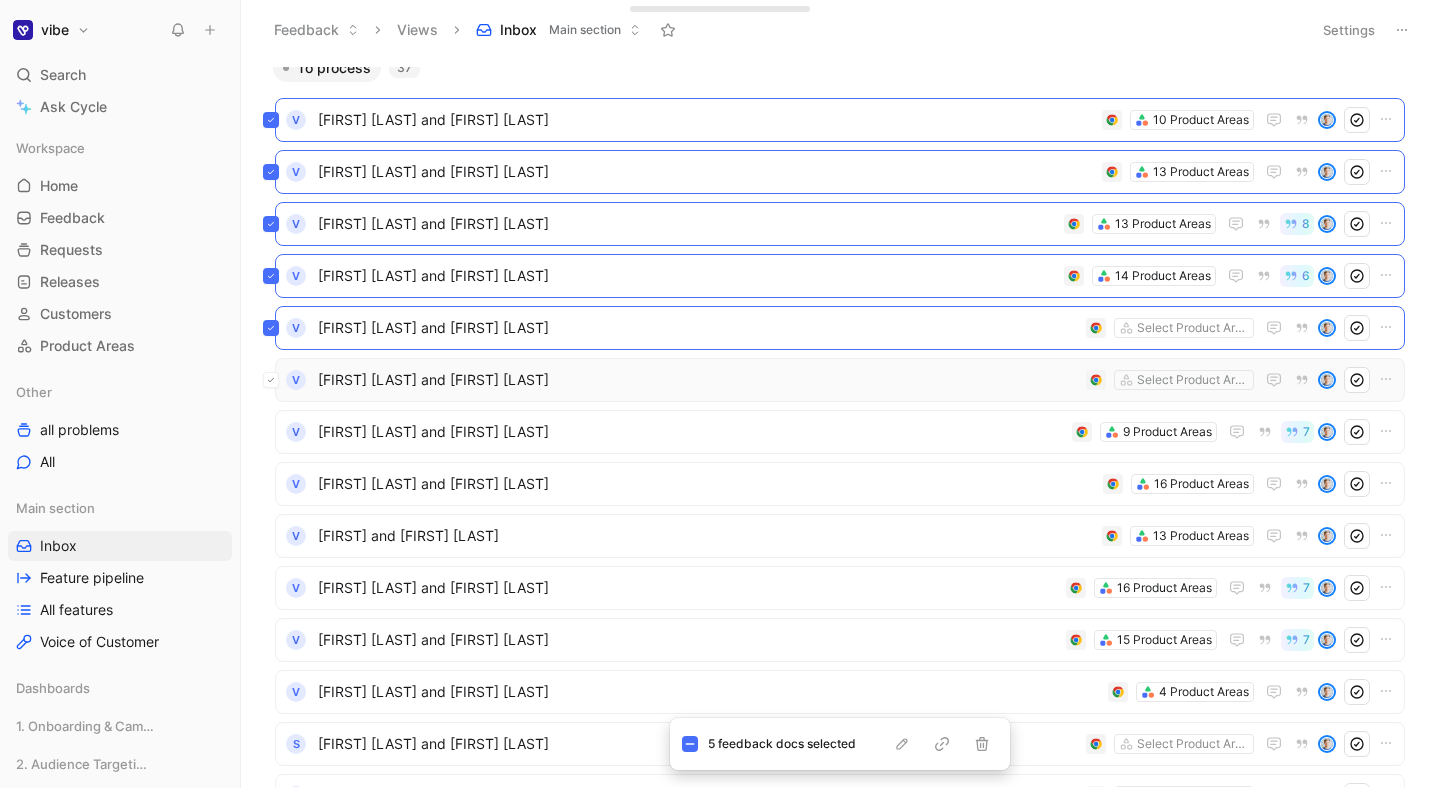 click 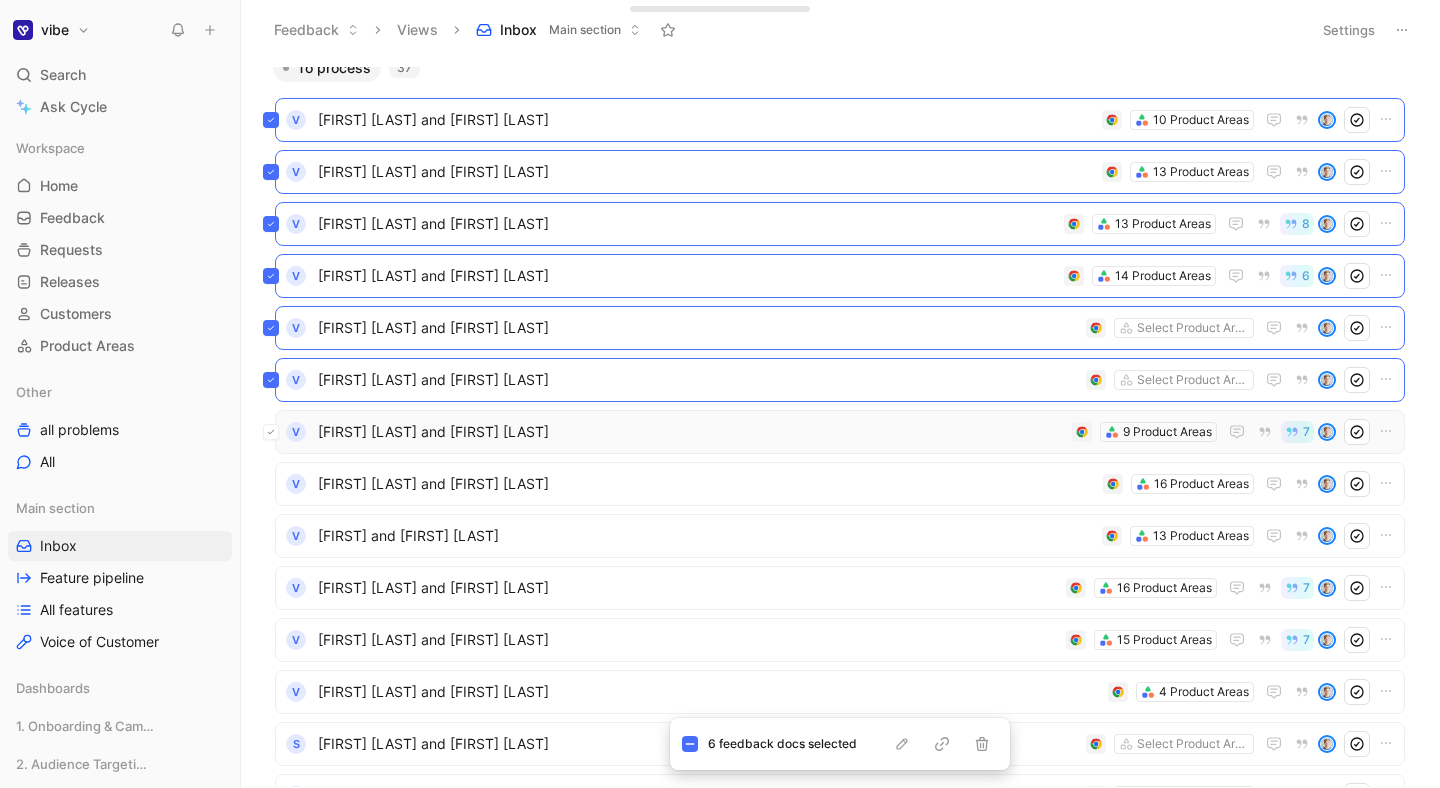 click at bounding box center (271, 432) 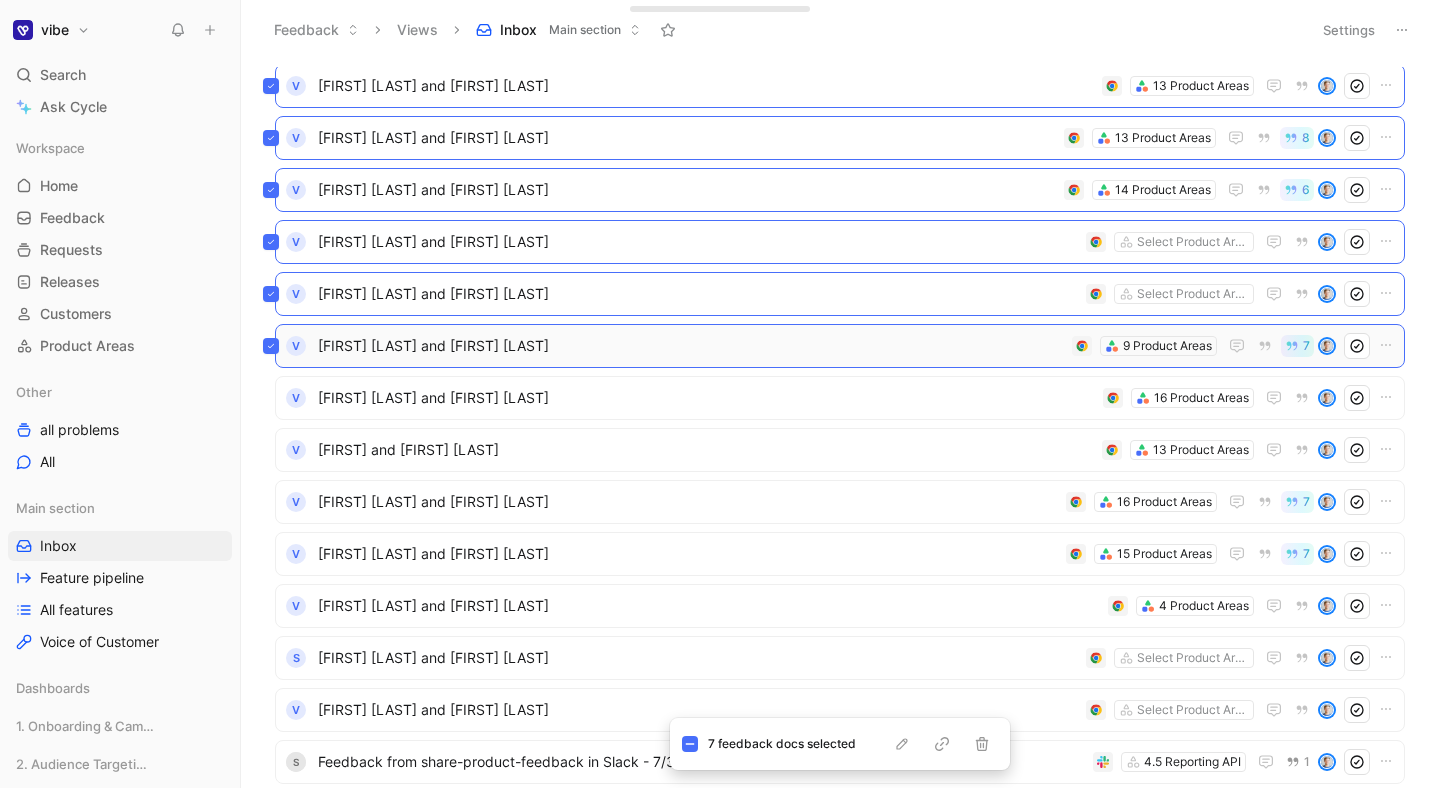 scroll, scrollTop: 123, scrollLeft: 0, axis: vertical 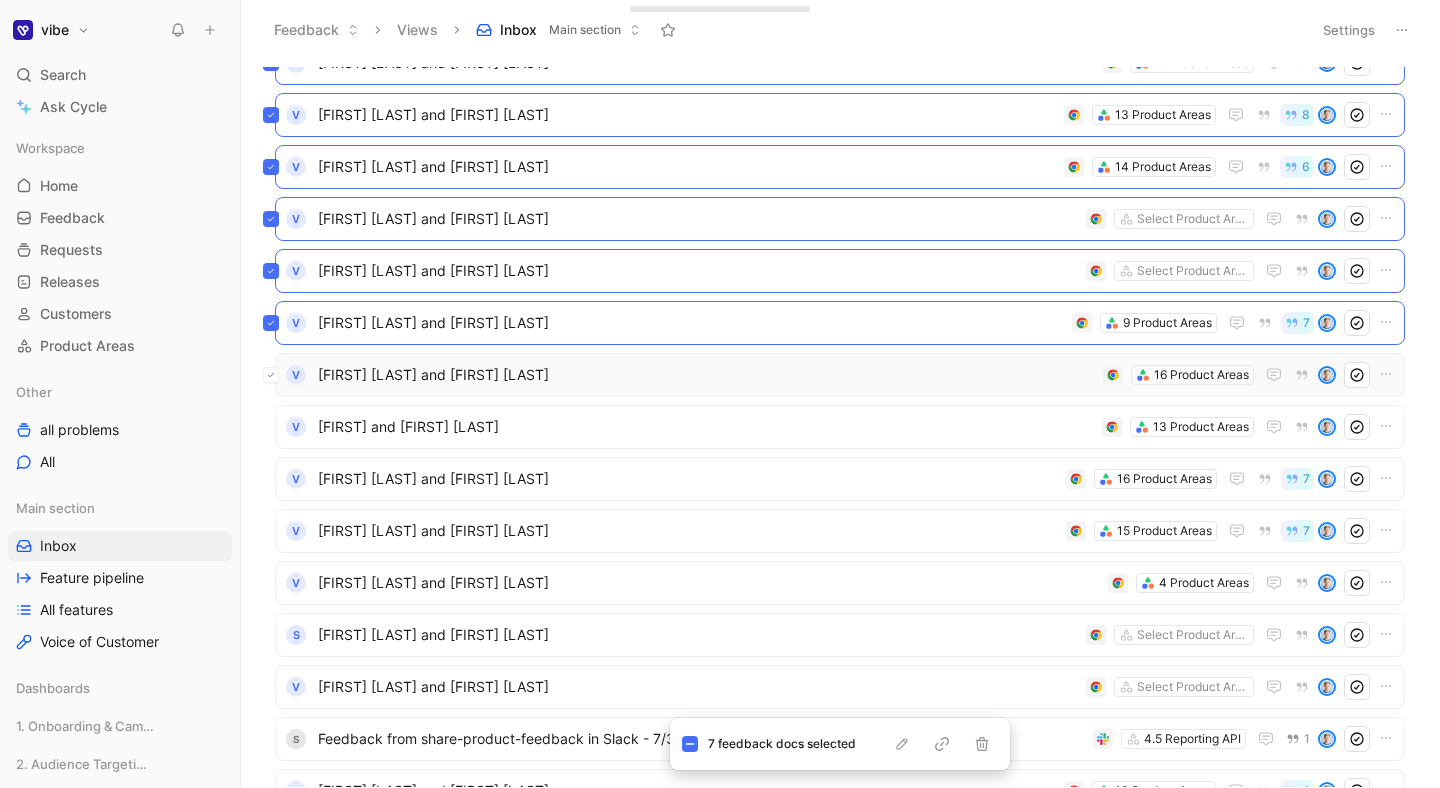 click 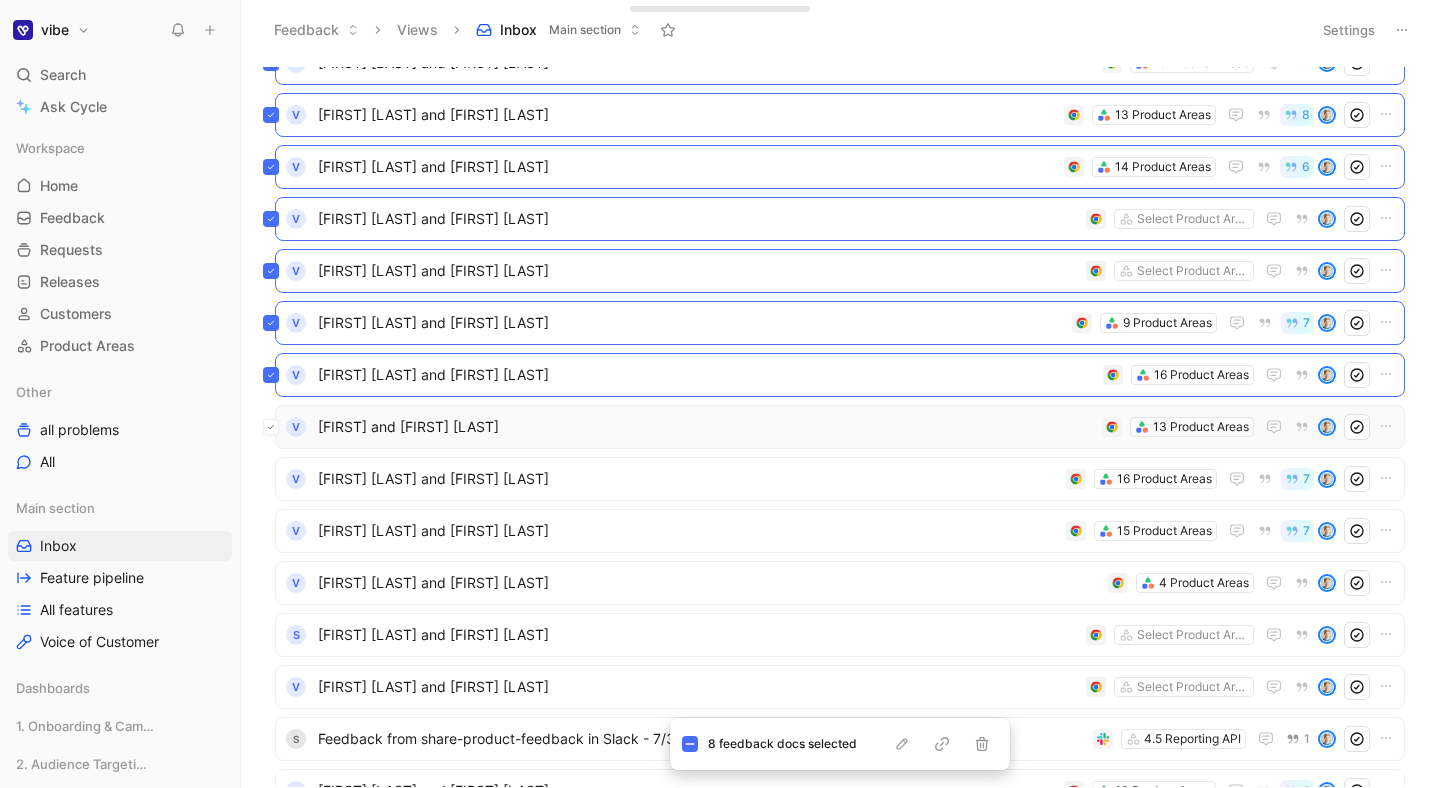 click at bounding box center (271, 427) 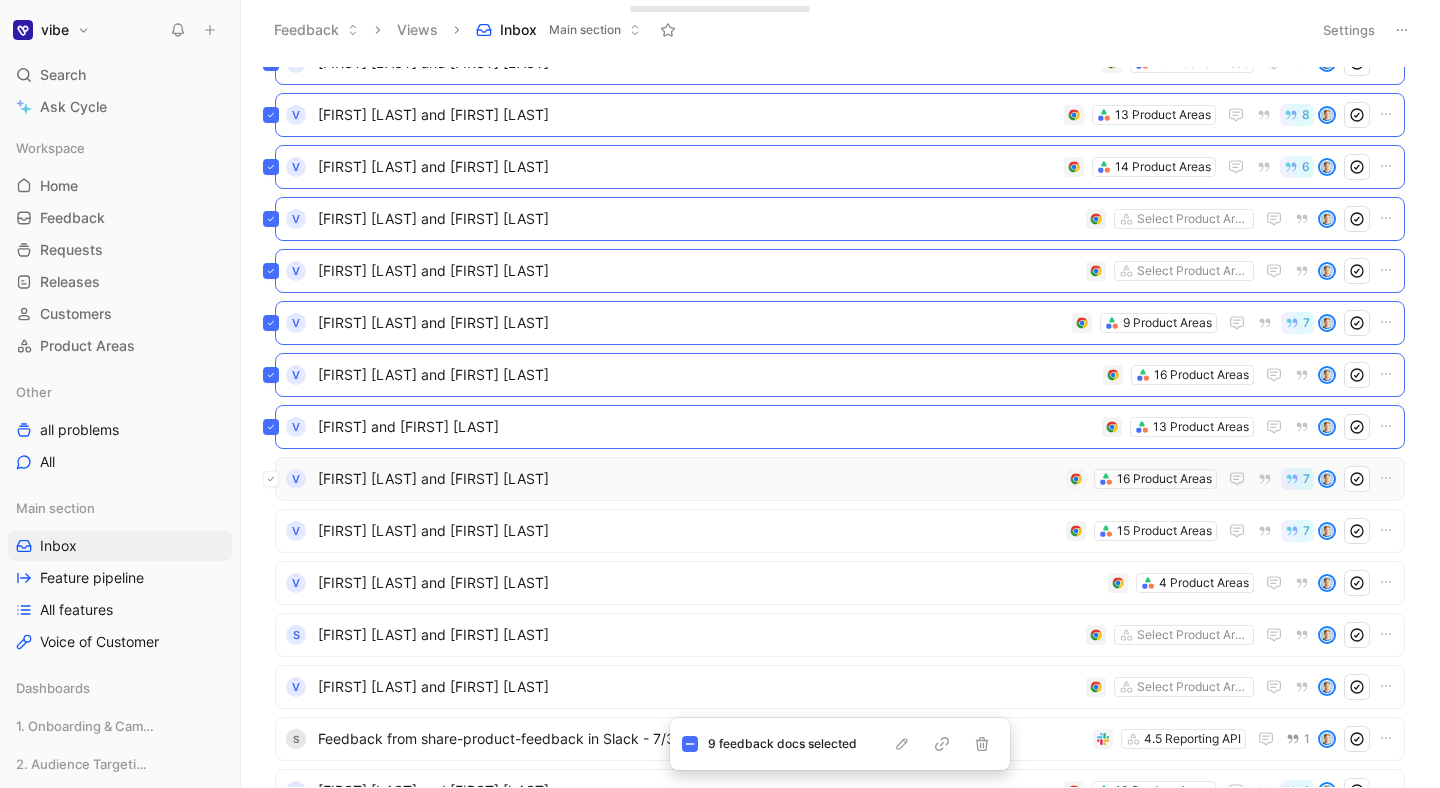 click 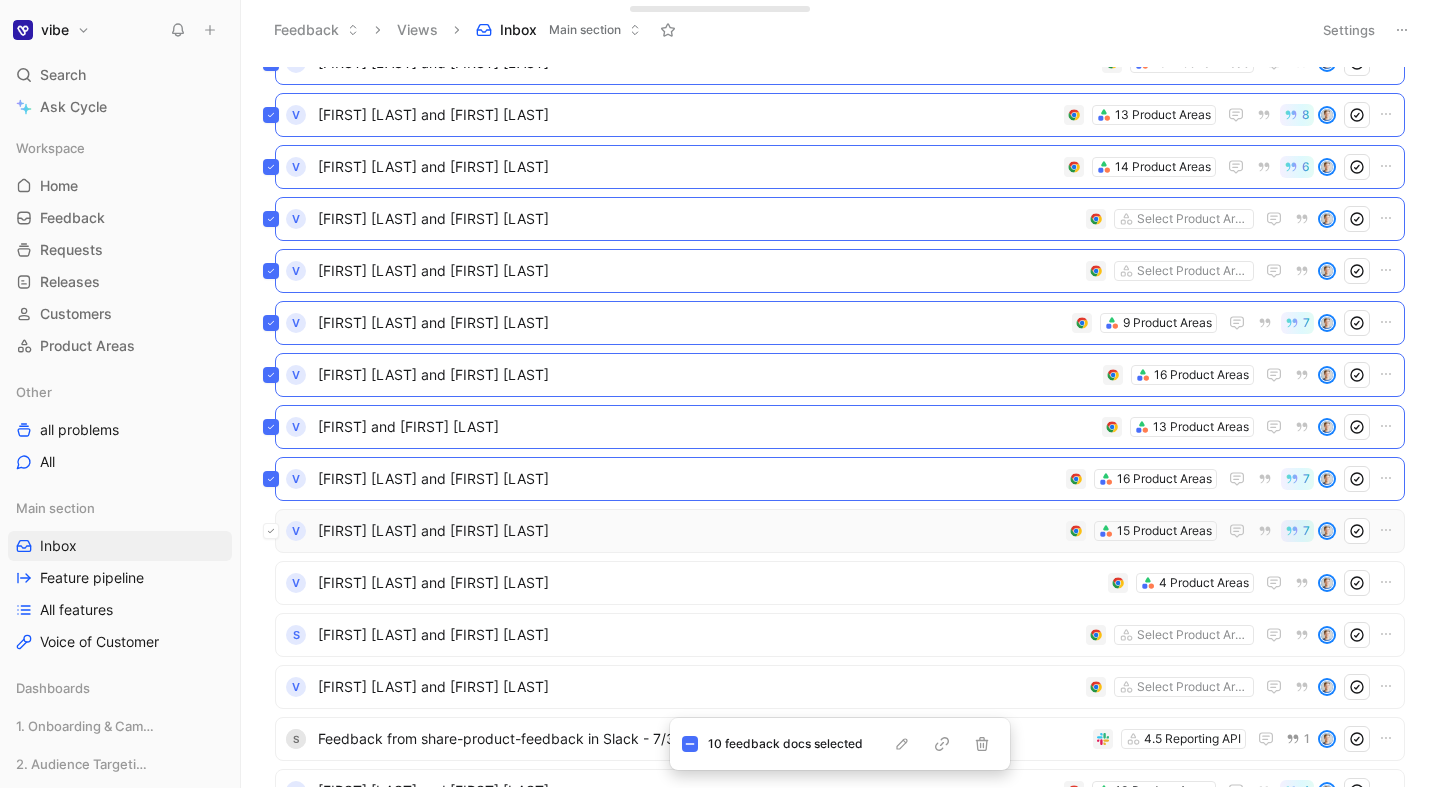 click at bounding box center (271, 531) 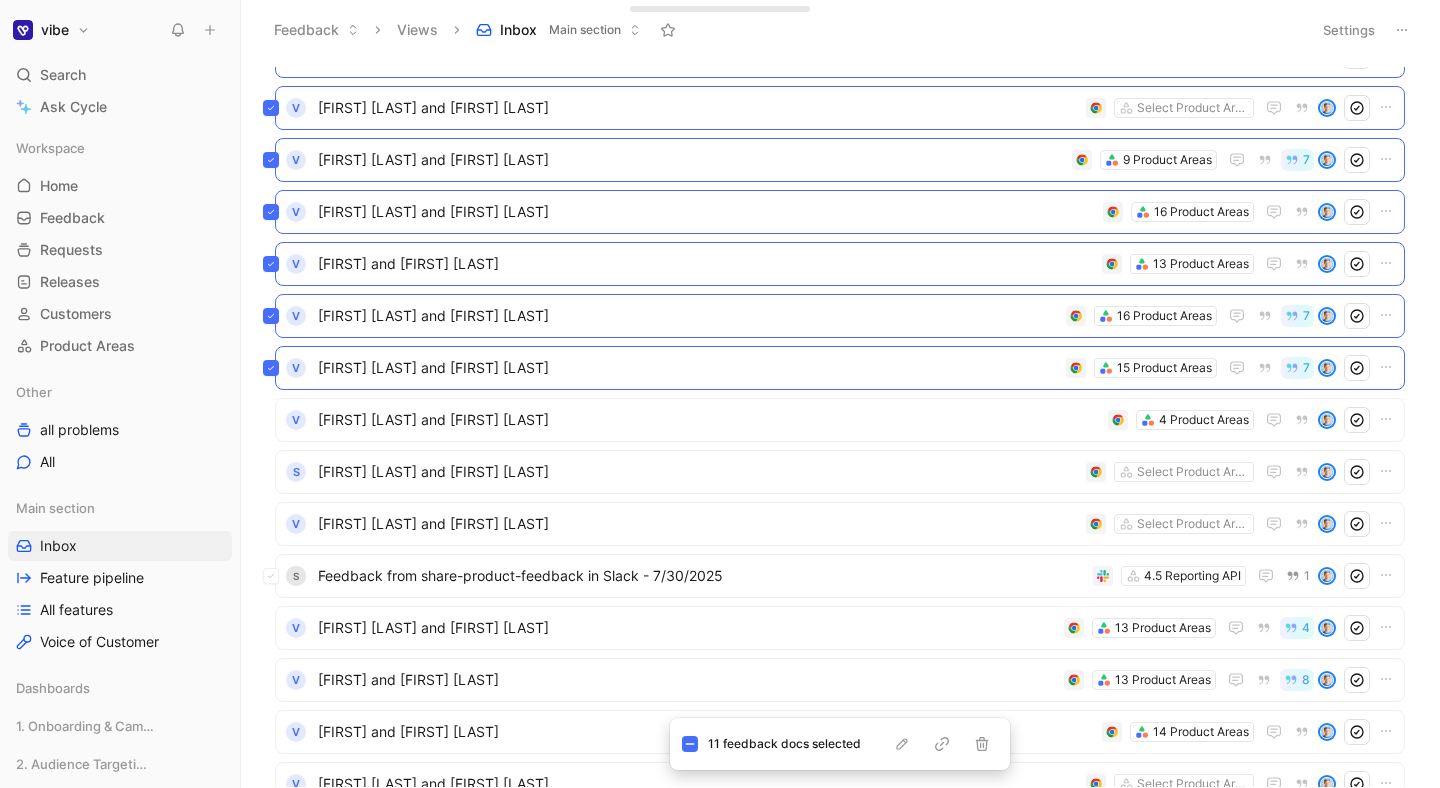 scroll, scrollTop: 312, scrollLeft: 0, axis: vertical 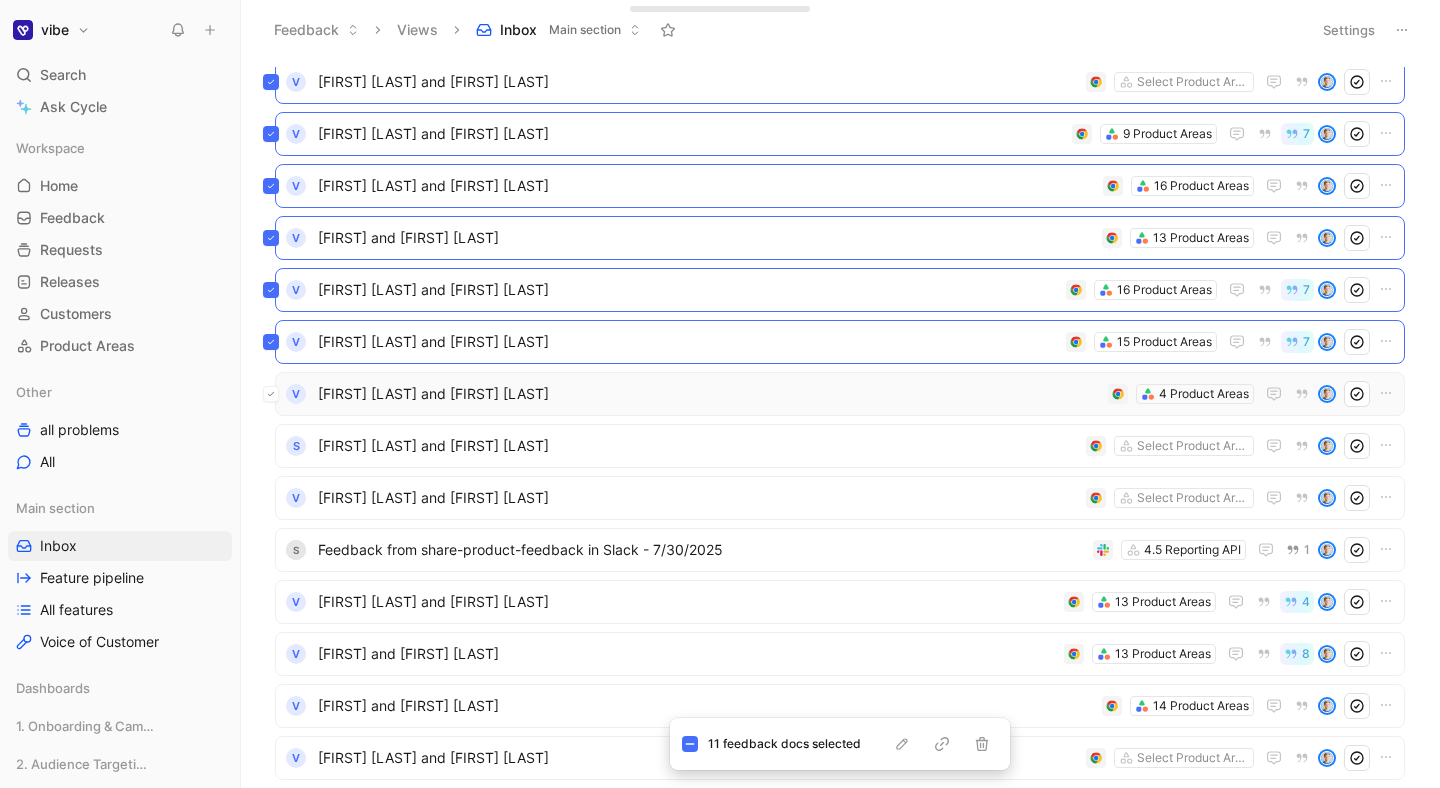 click 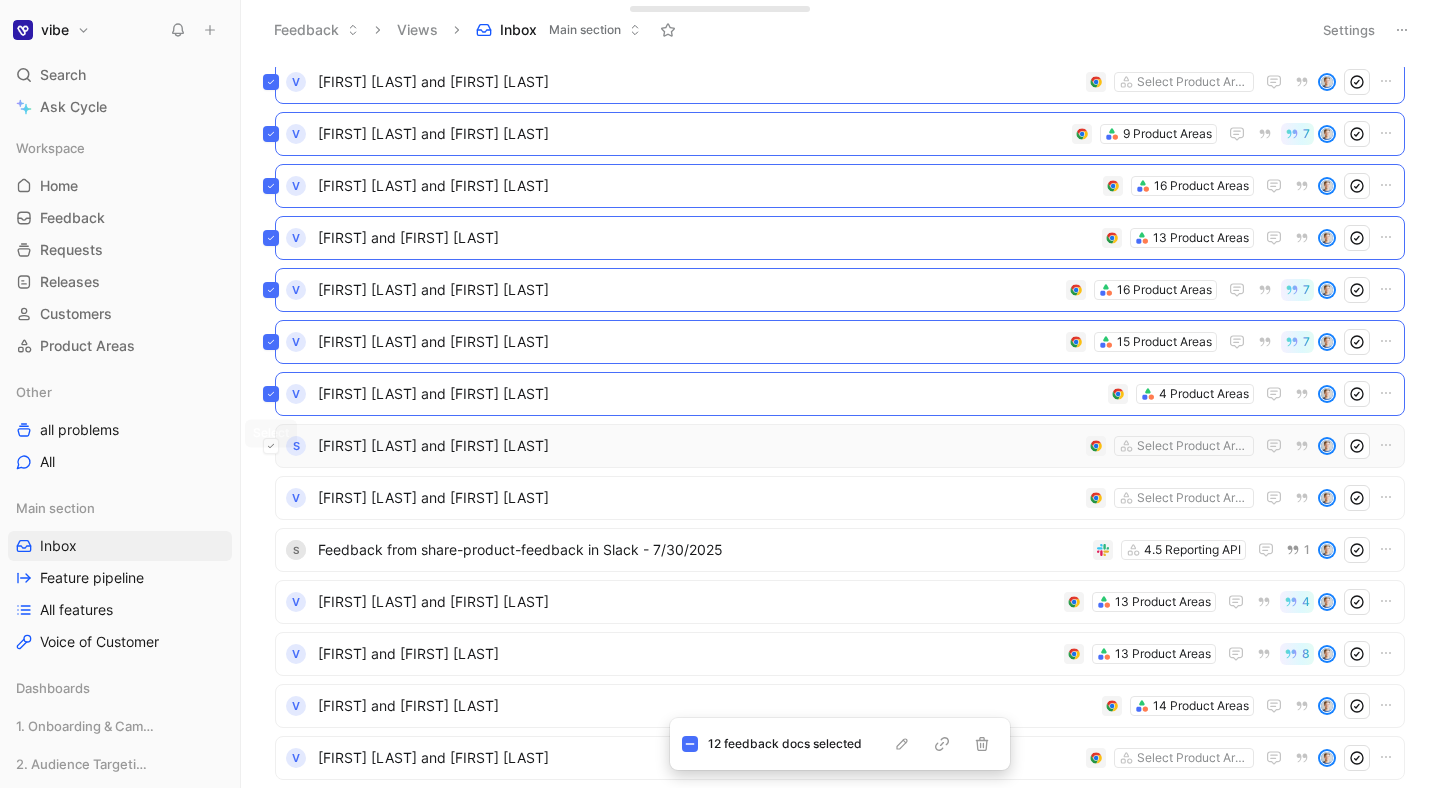 click at bounding box center [271, 446] 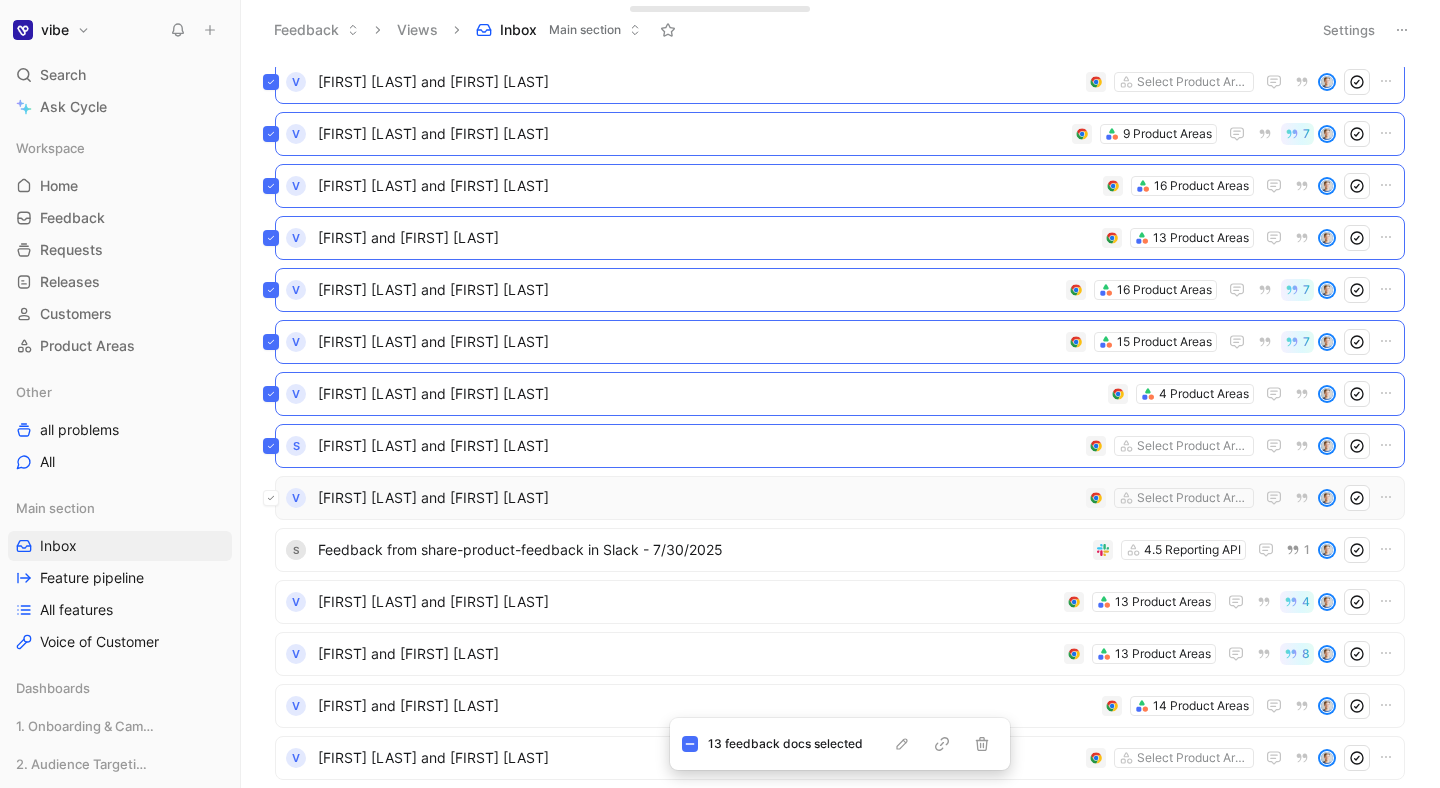 click at bounding box center [271, 498] 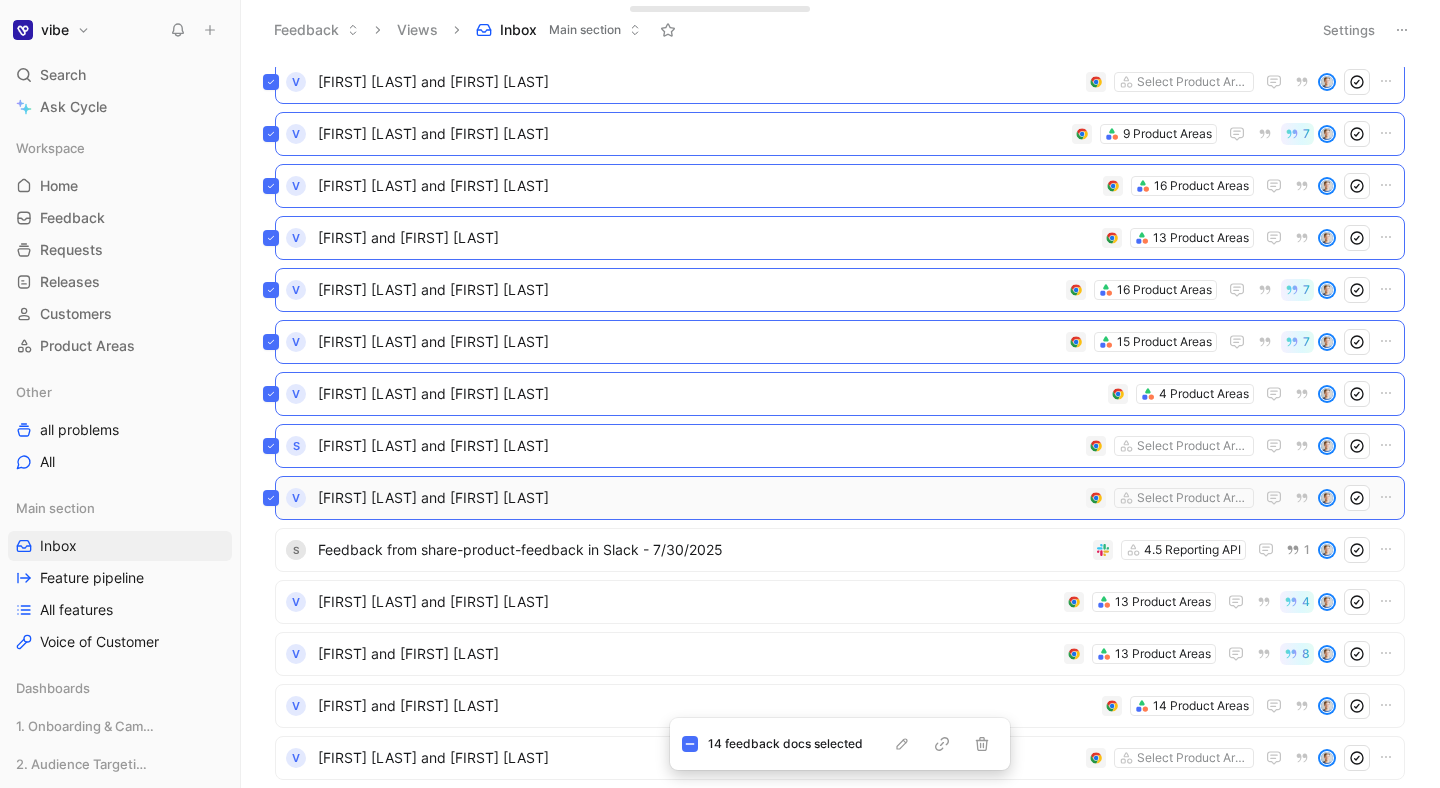 scroll, scrollTop: 511, scrollLeft: 0, axis: vertical 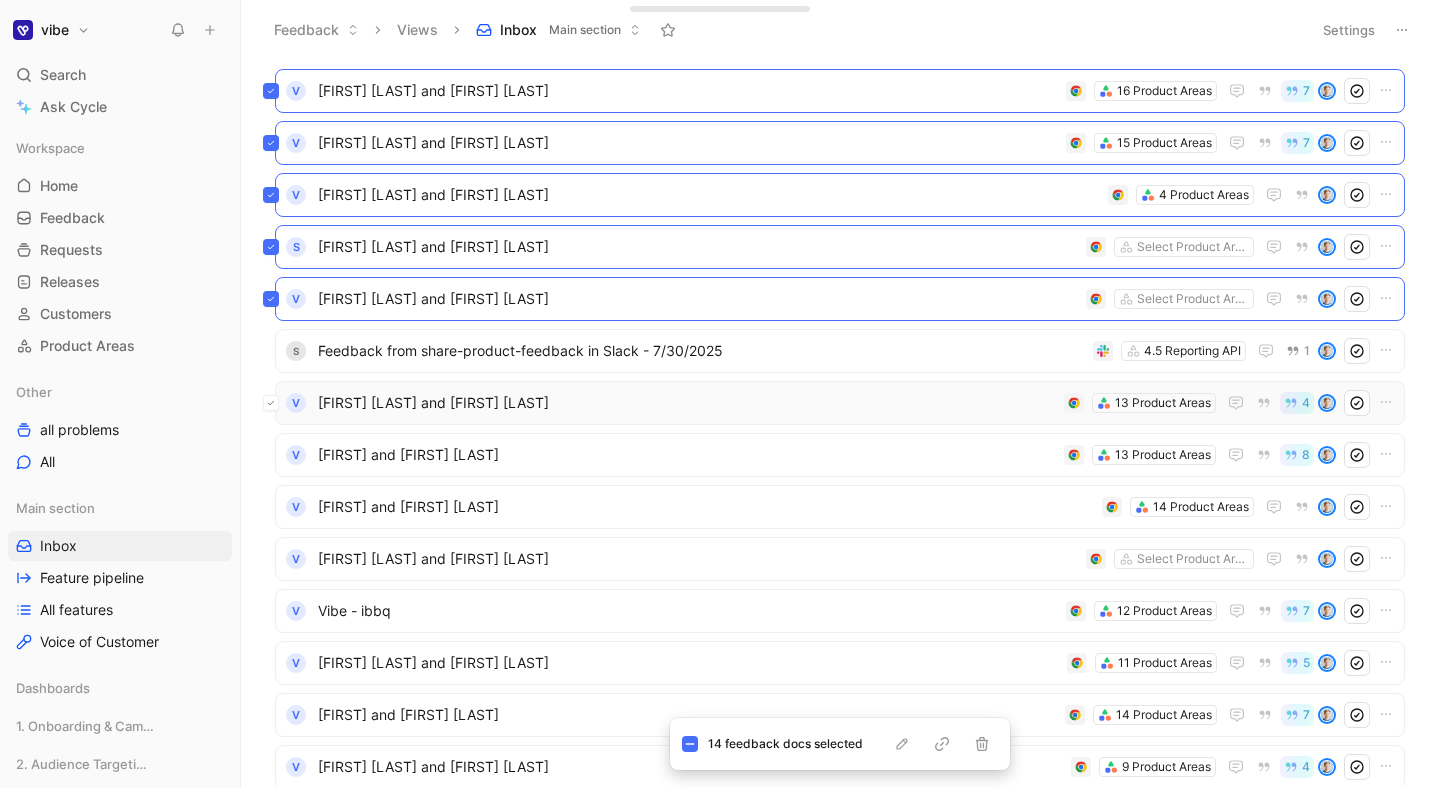 click at bounding box center [271, 403] 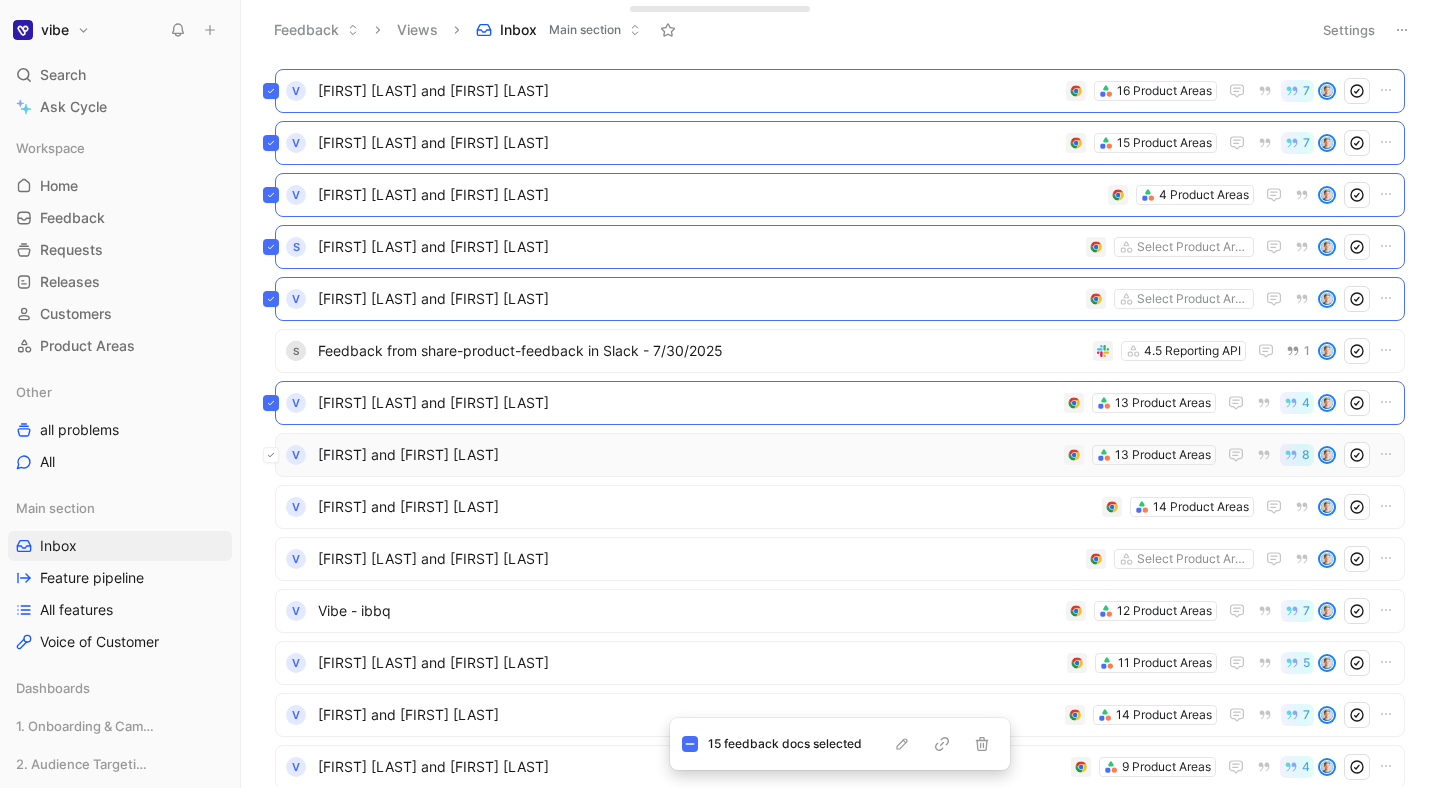 click 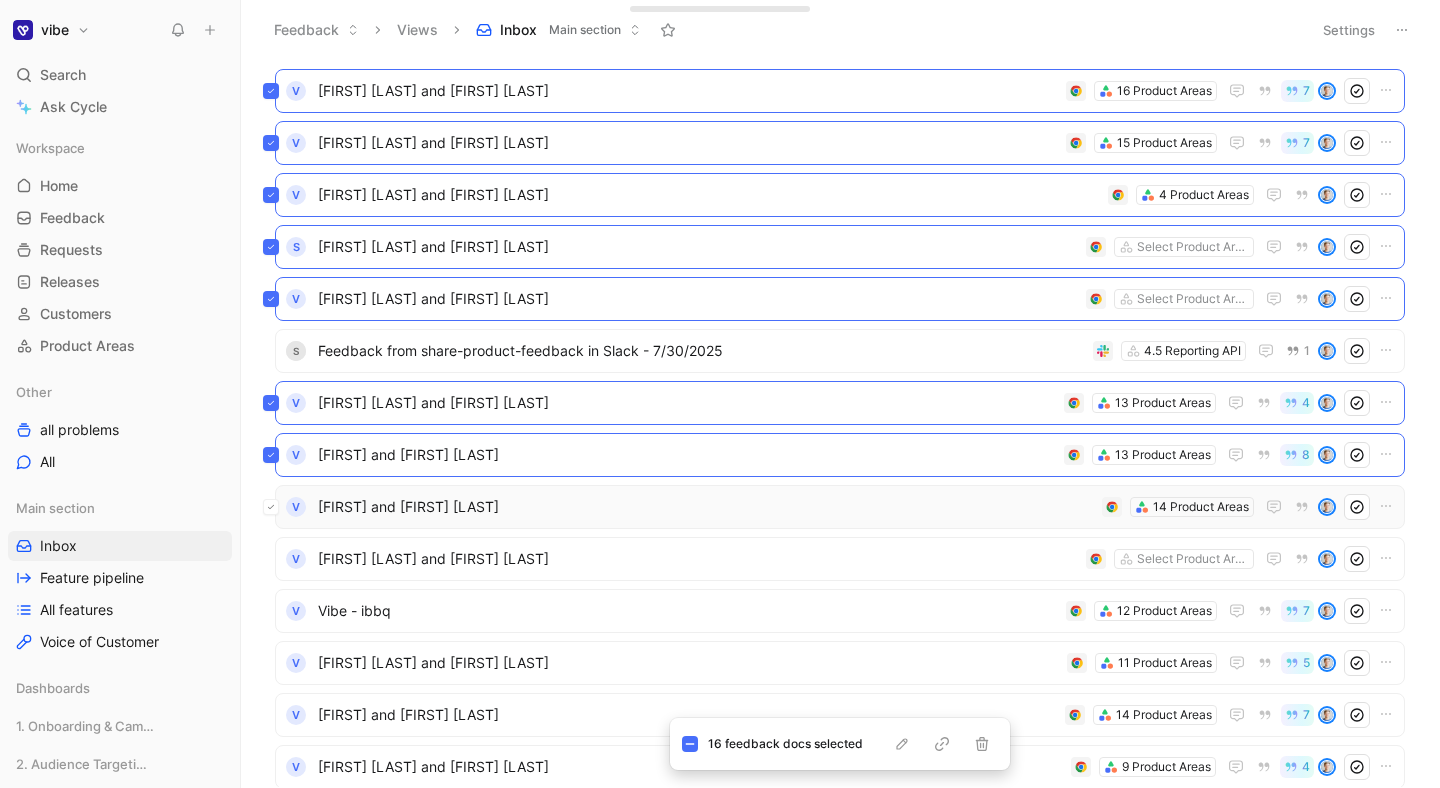 click at bounding box center (271, 507) 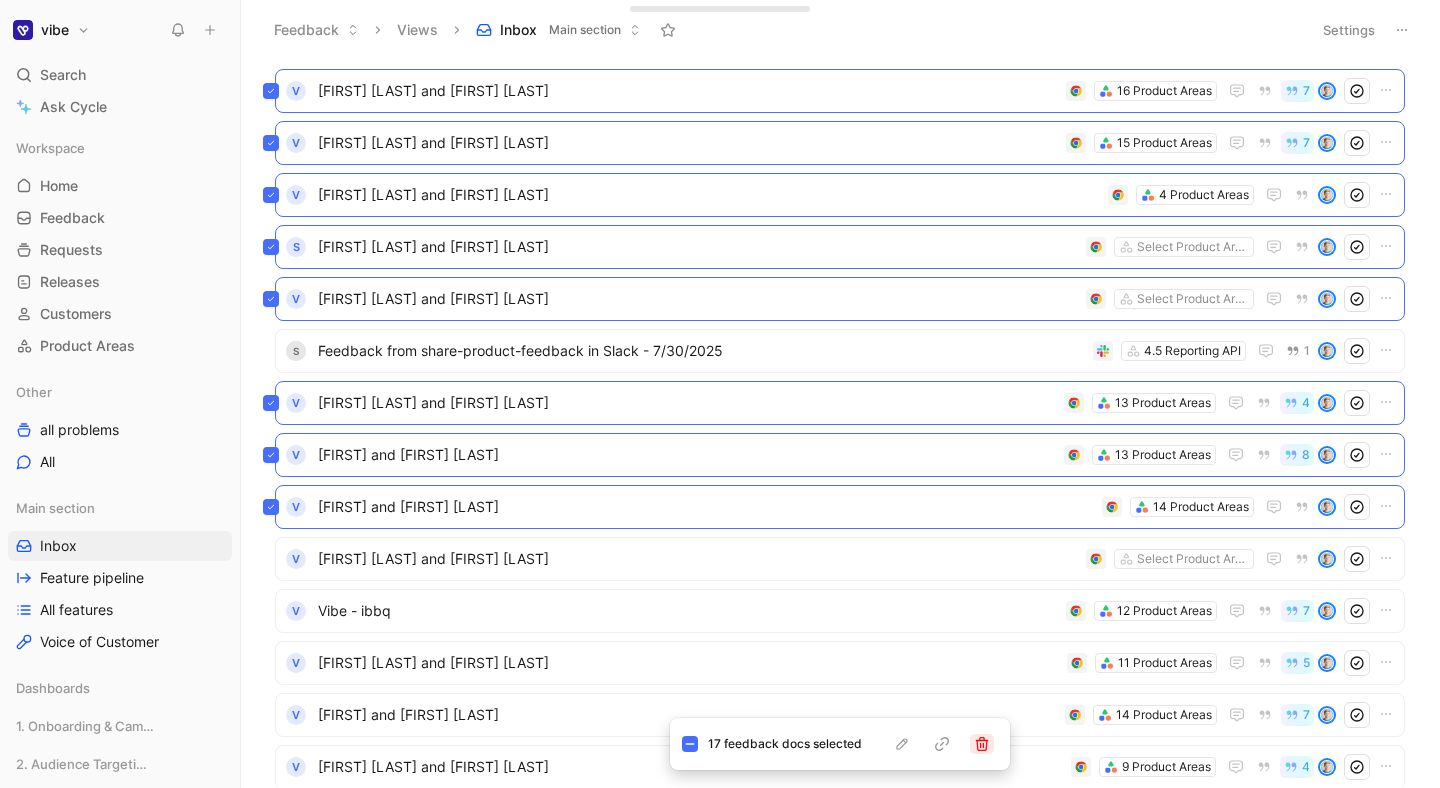 click 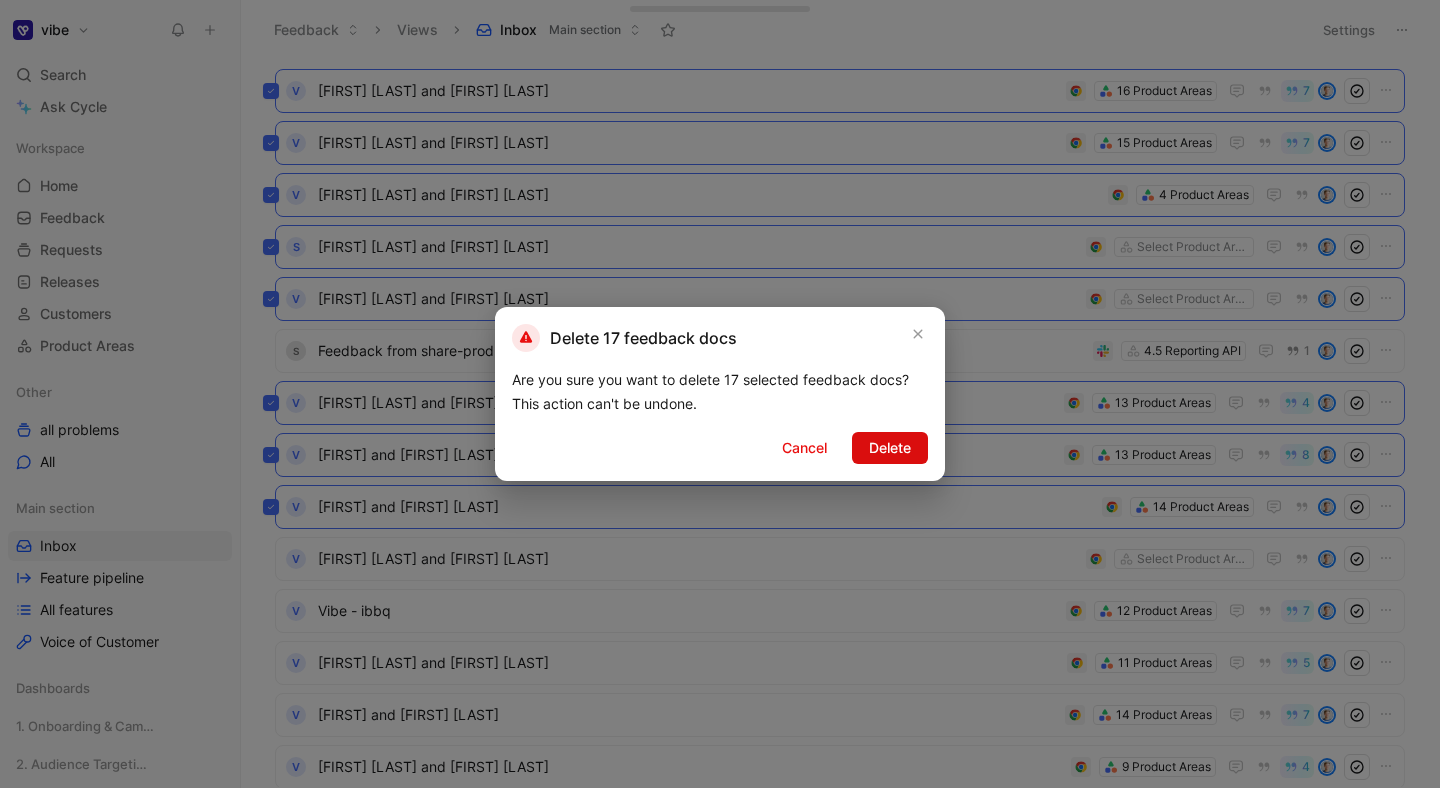 click on "Delete" at bounding box center (890, 448) 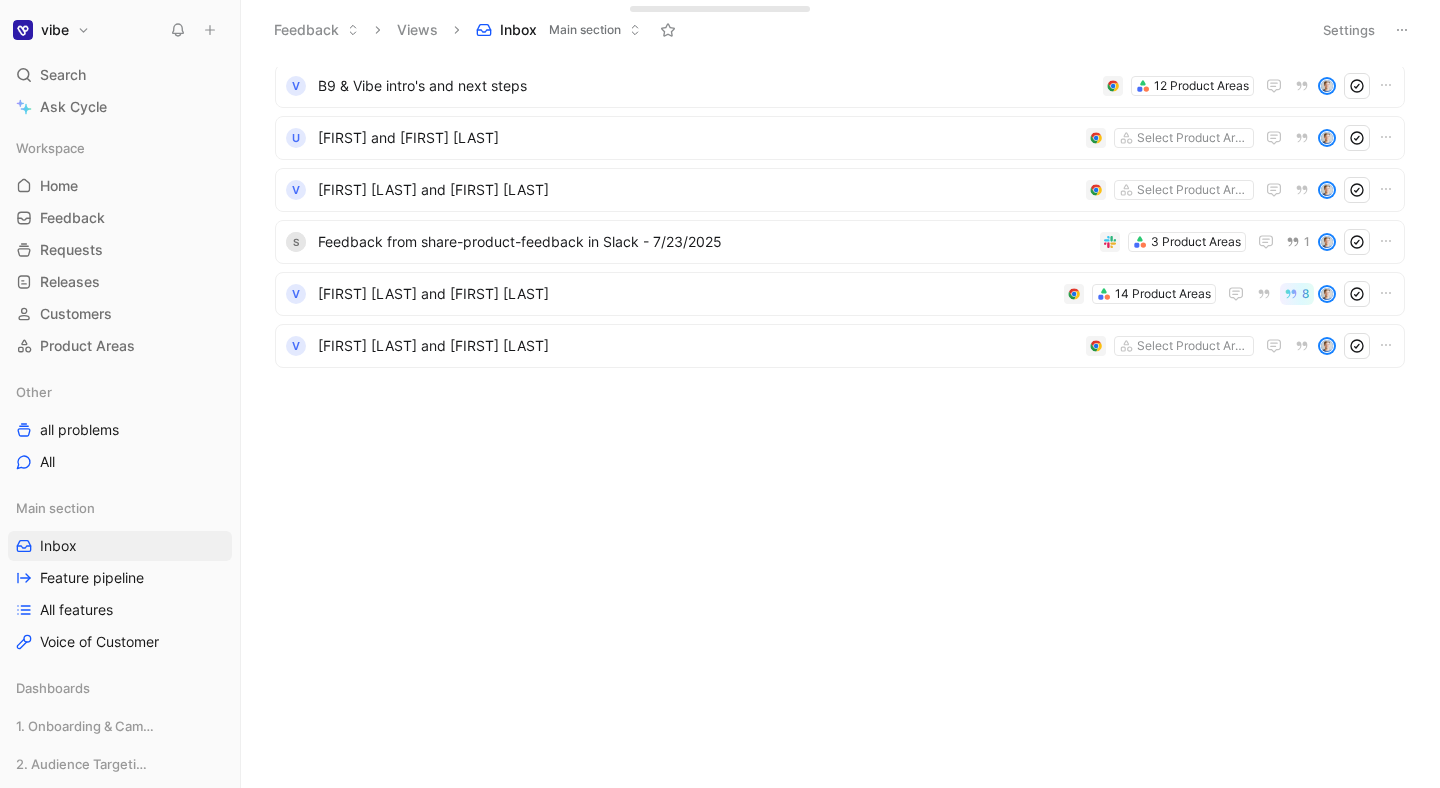 scroll, scrollTop: 0, scrollLeft: 0, axis: both 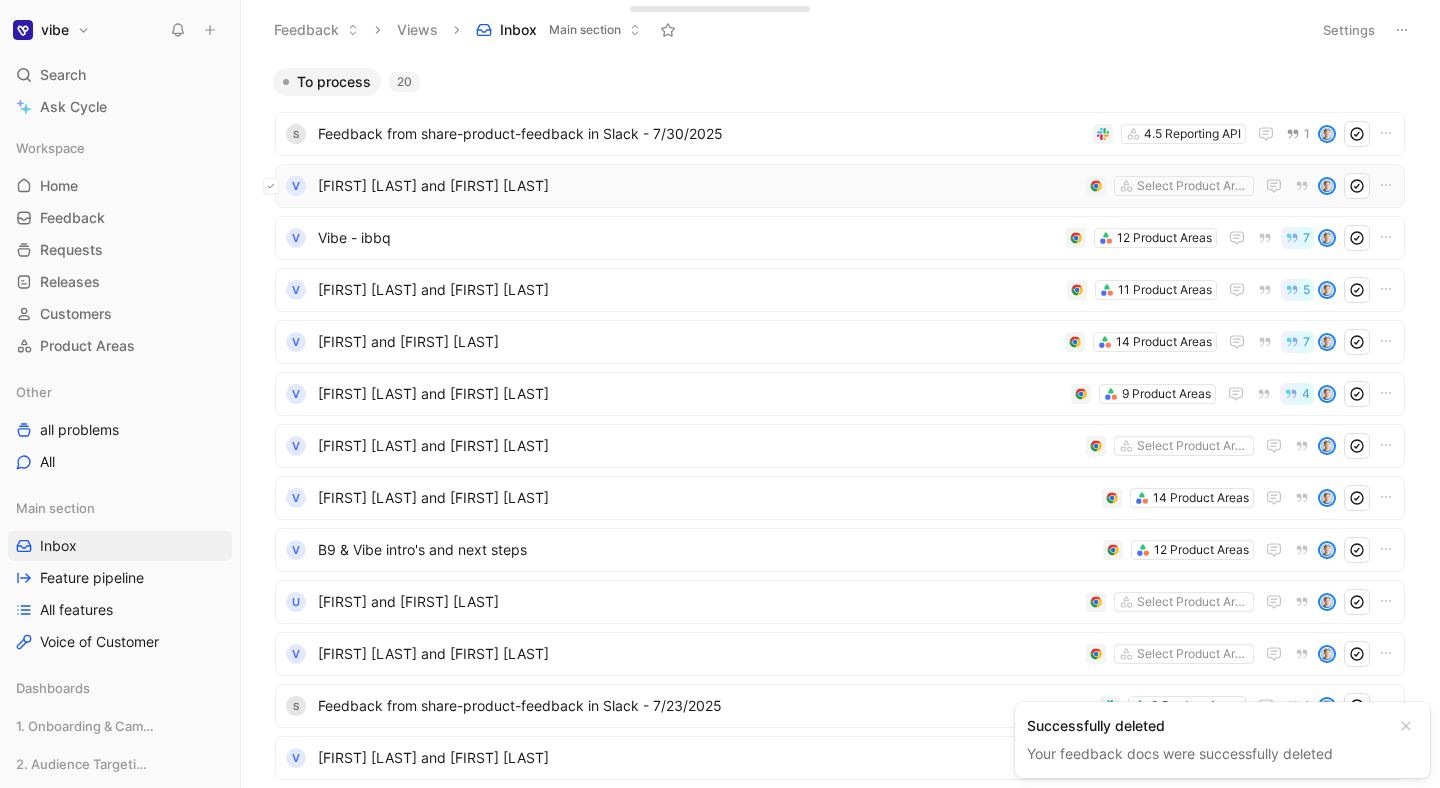 click at bounding box center [271, 186] 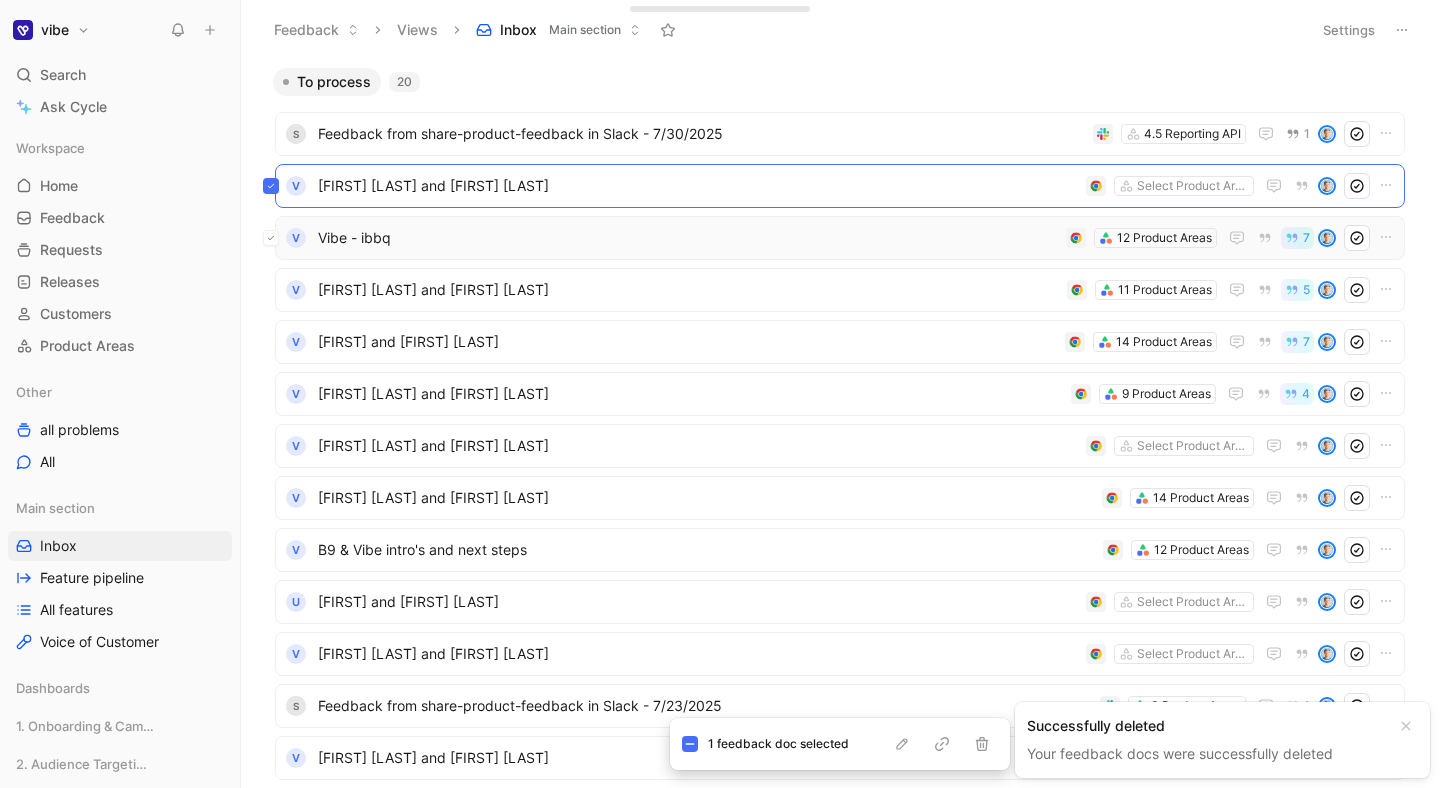 click at bounding box center (271, 238) 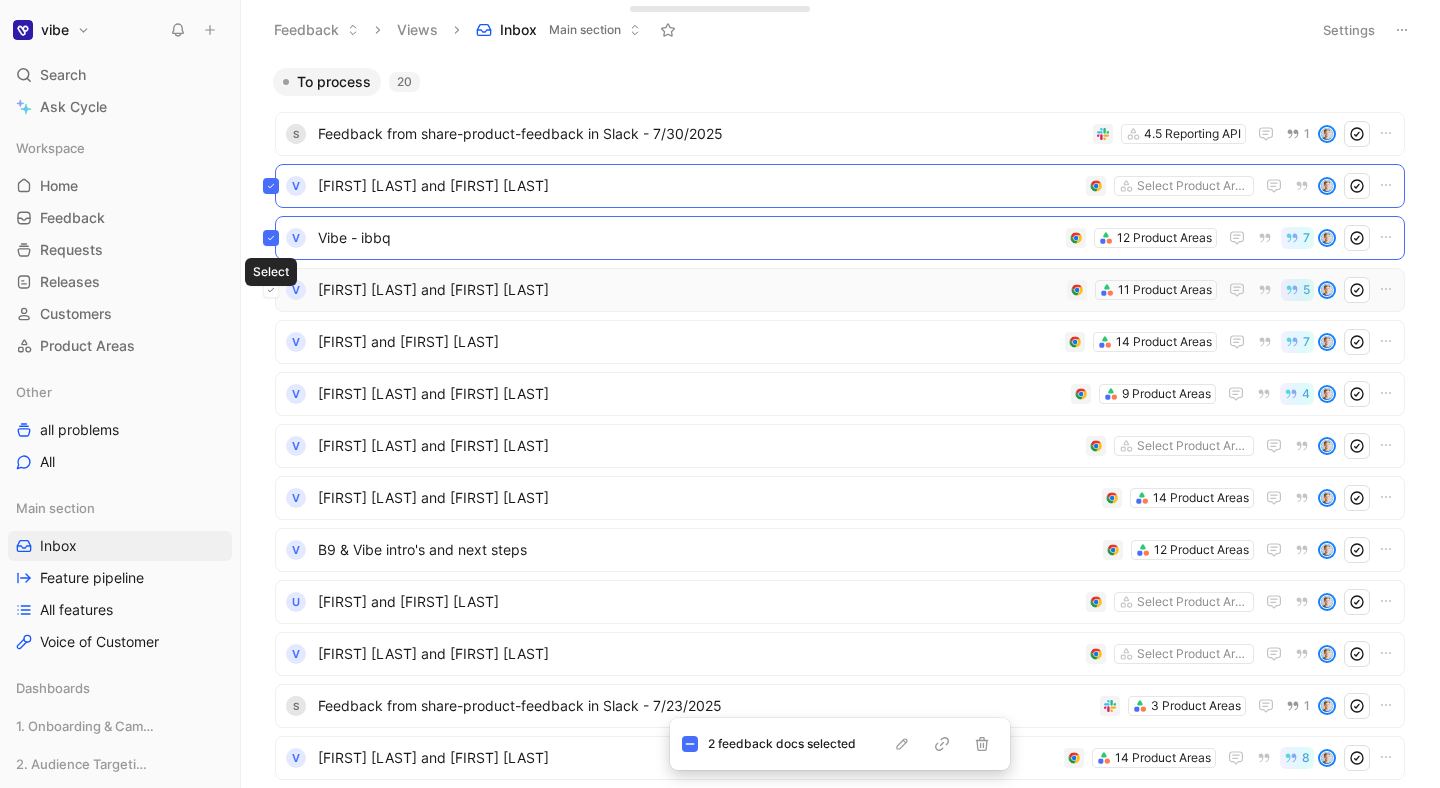 click 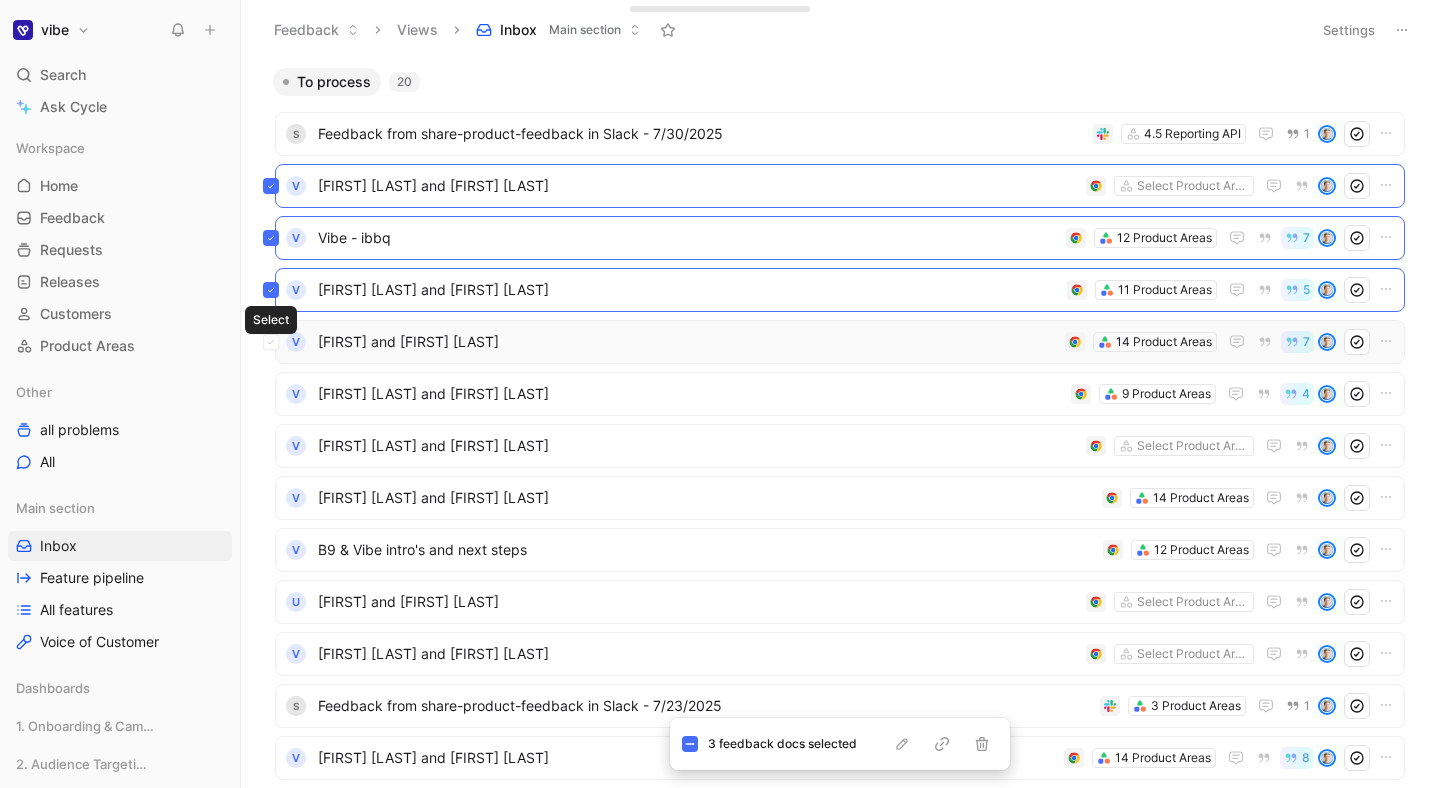 click at bounding box center [271, 350] 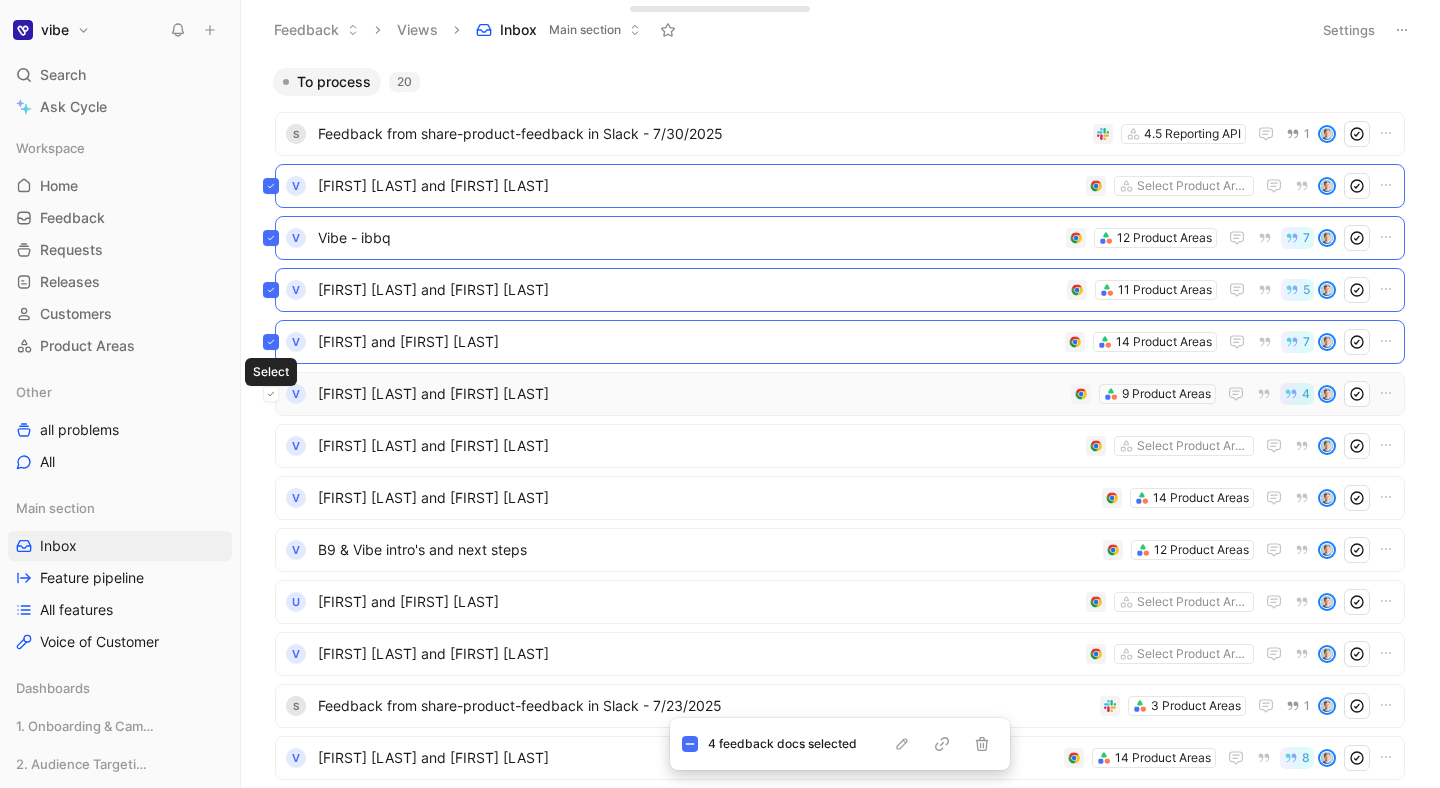 click 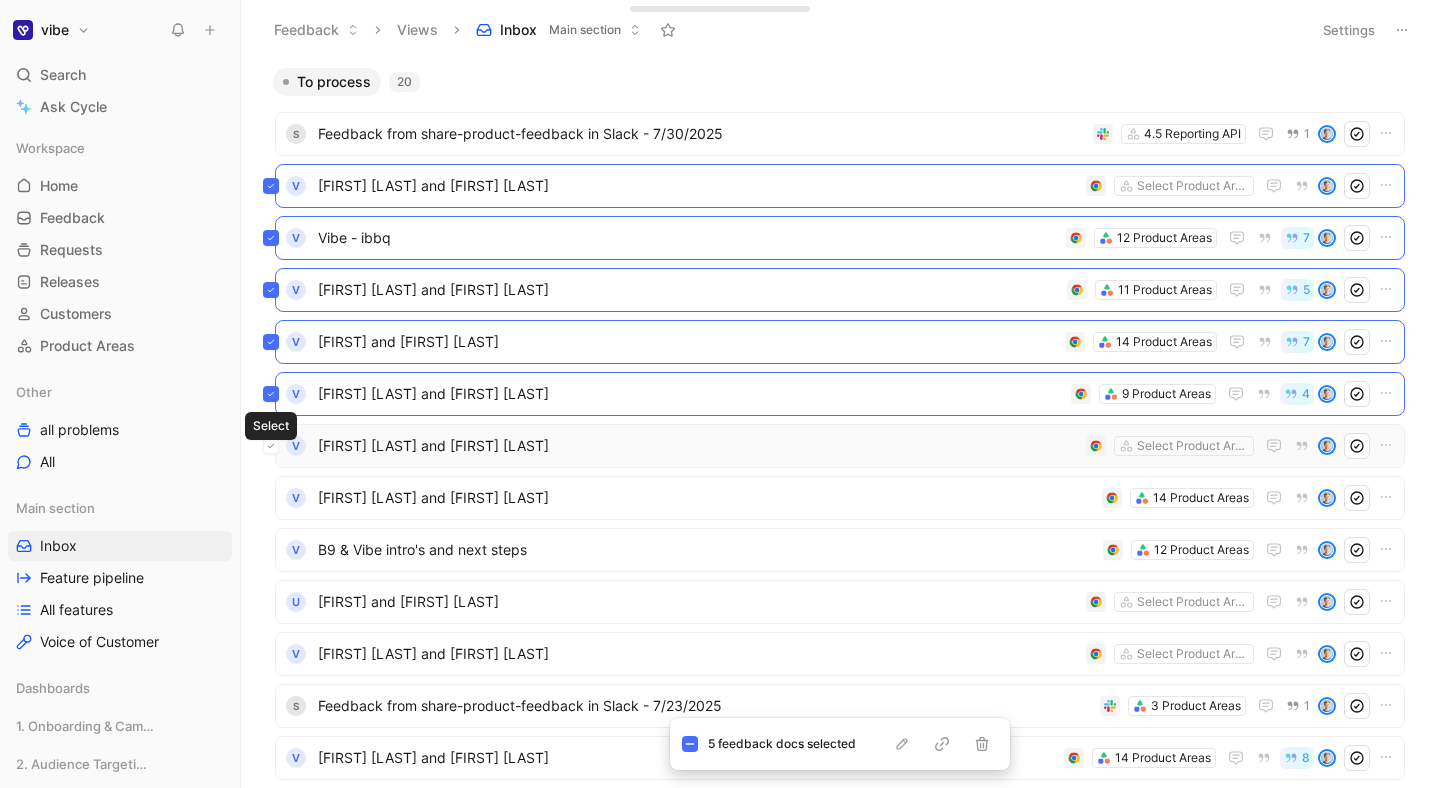 click 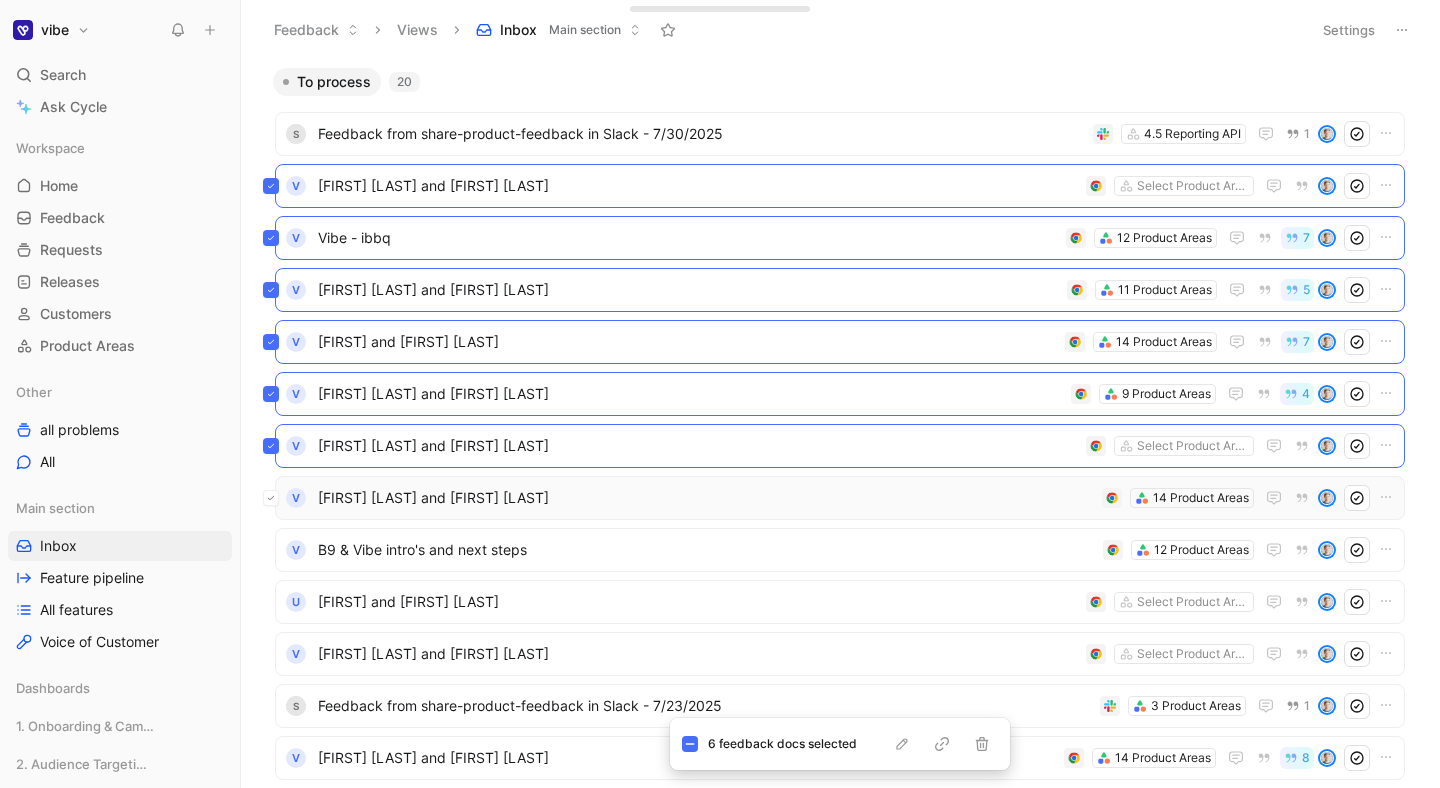 click 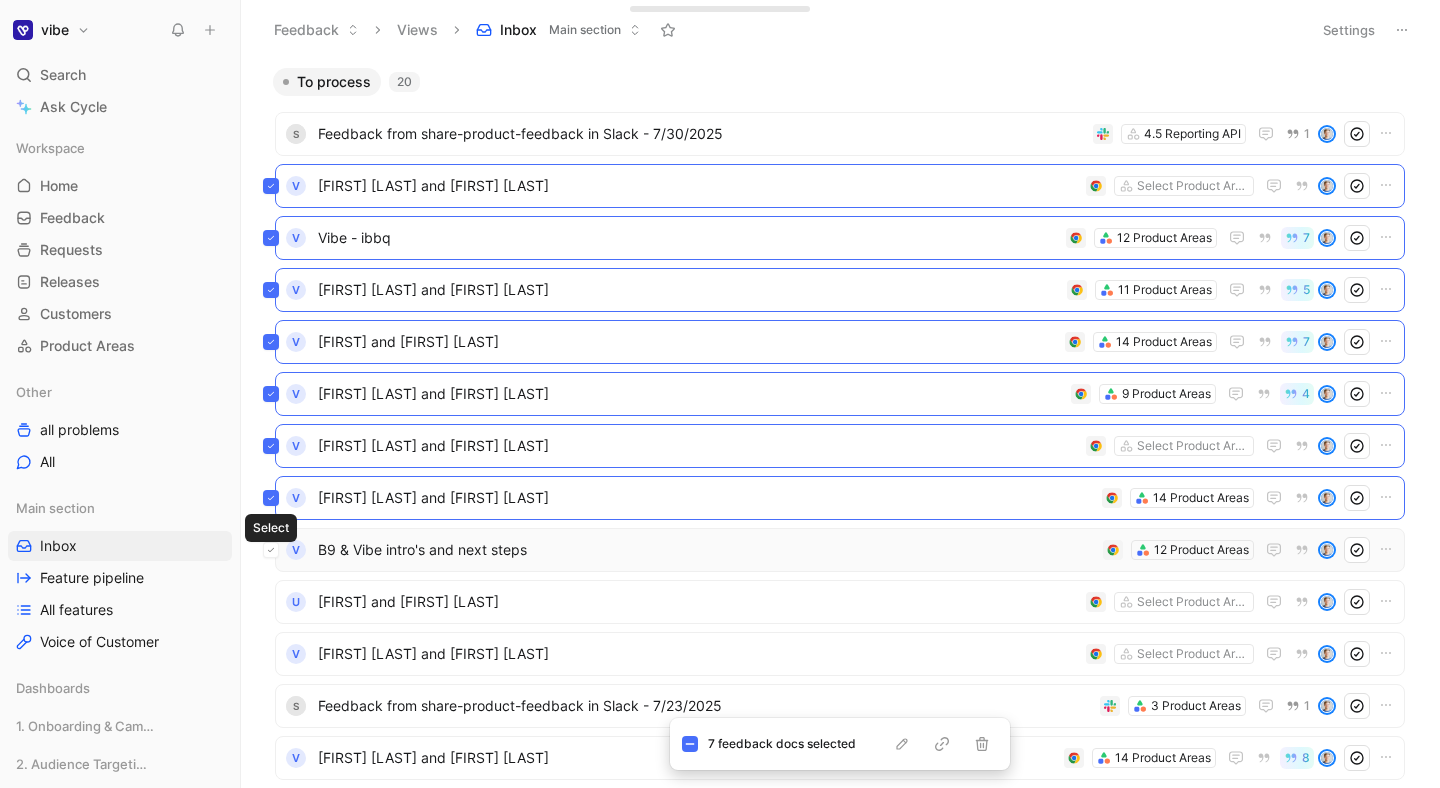 click at bounding box center (271, 550) 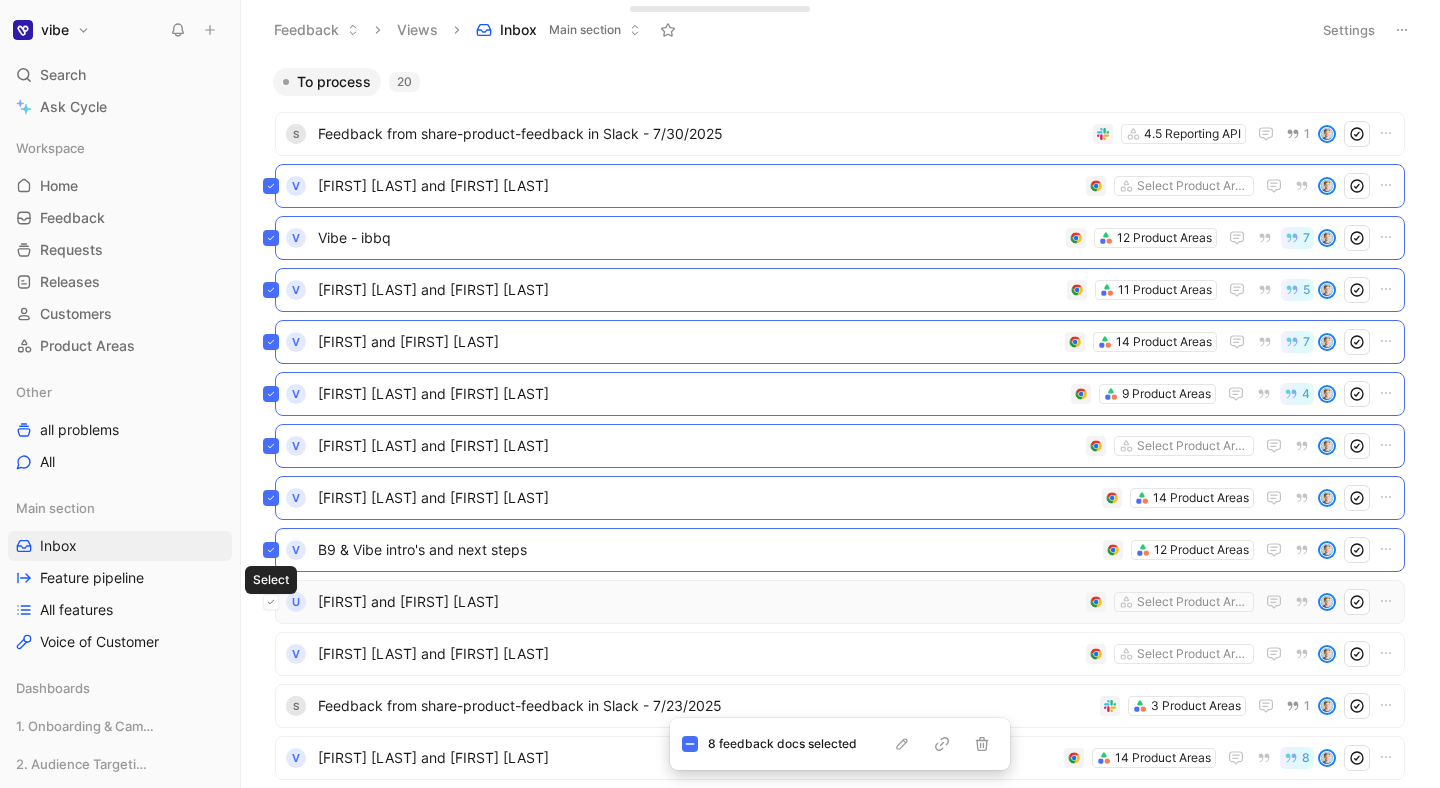 click at bounding box center [271, 602] 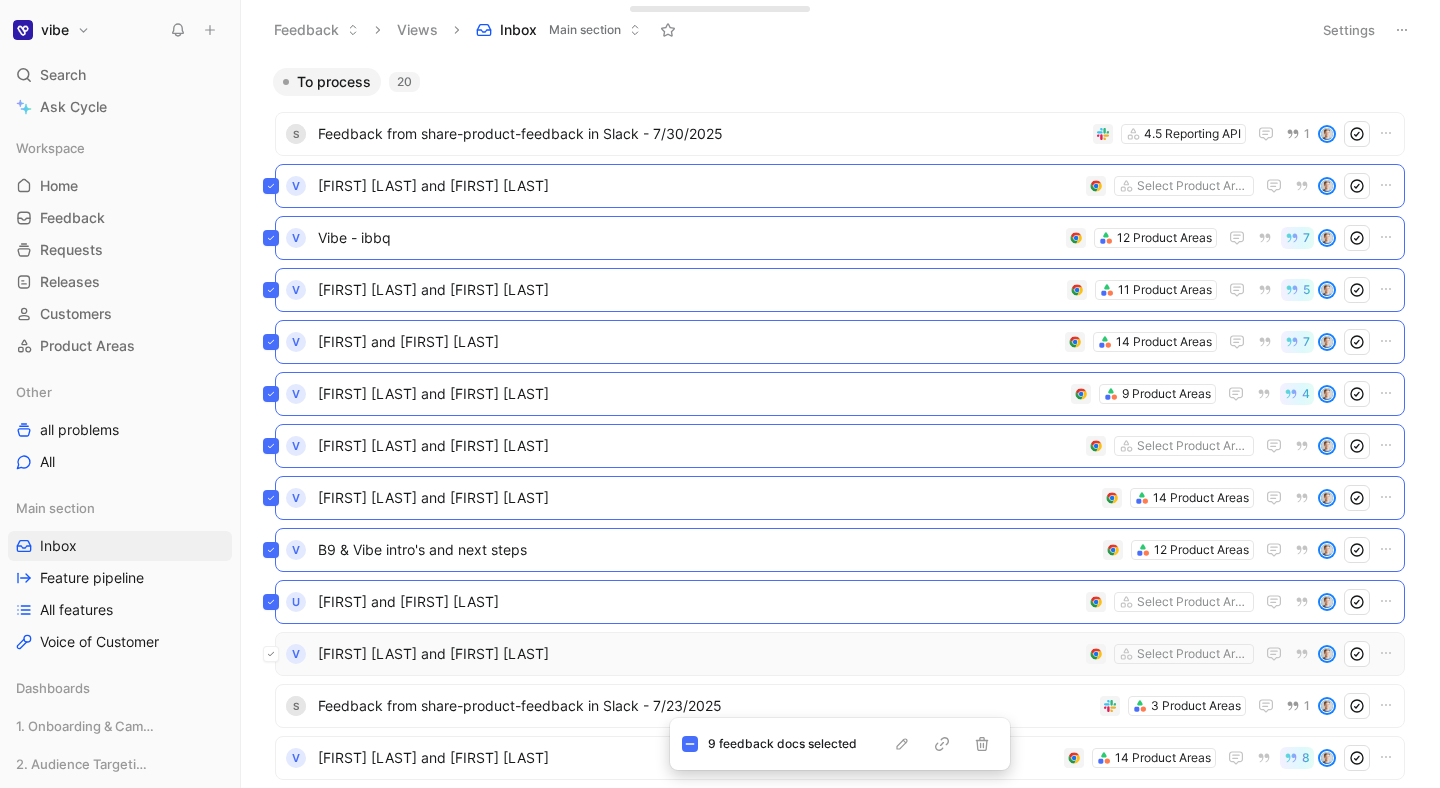 click 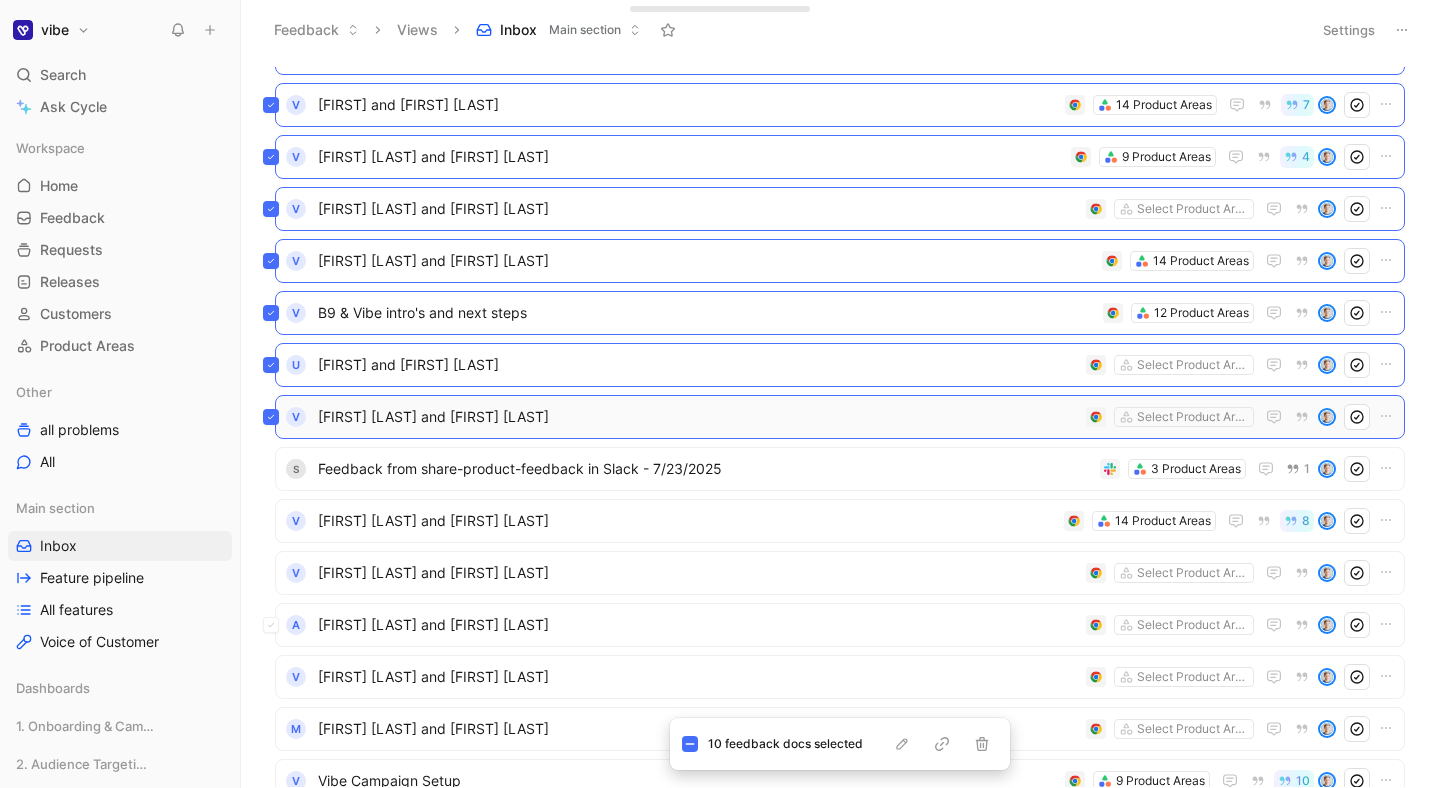 scroll, scrollTop: 250, scrollLeft: 0, axis: vertical 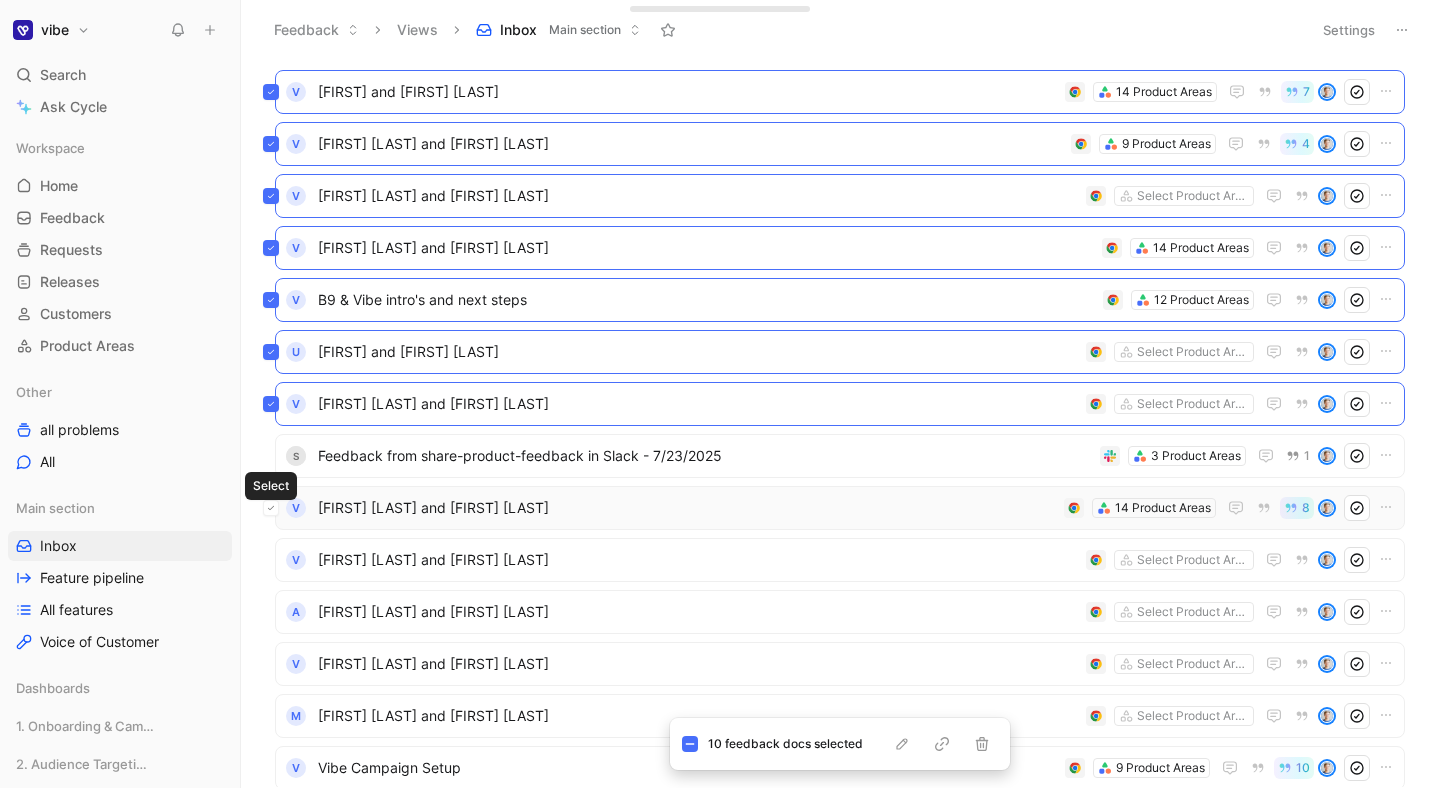 click at bounding box center (271, 508) 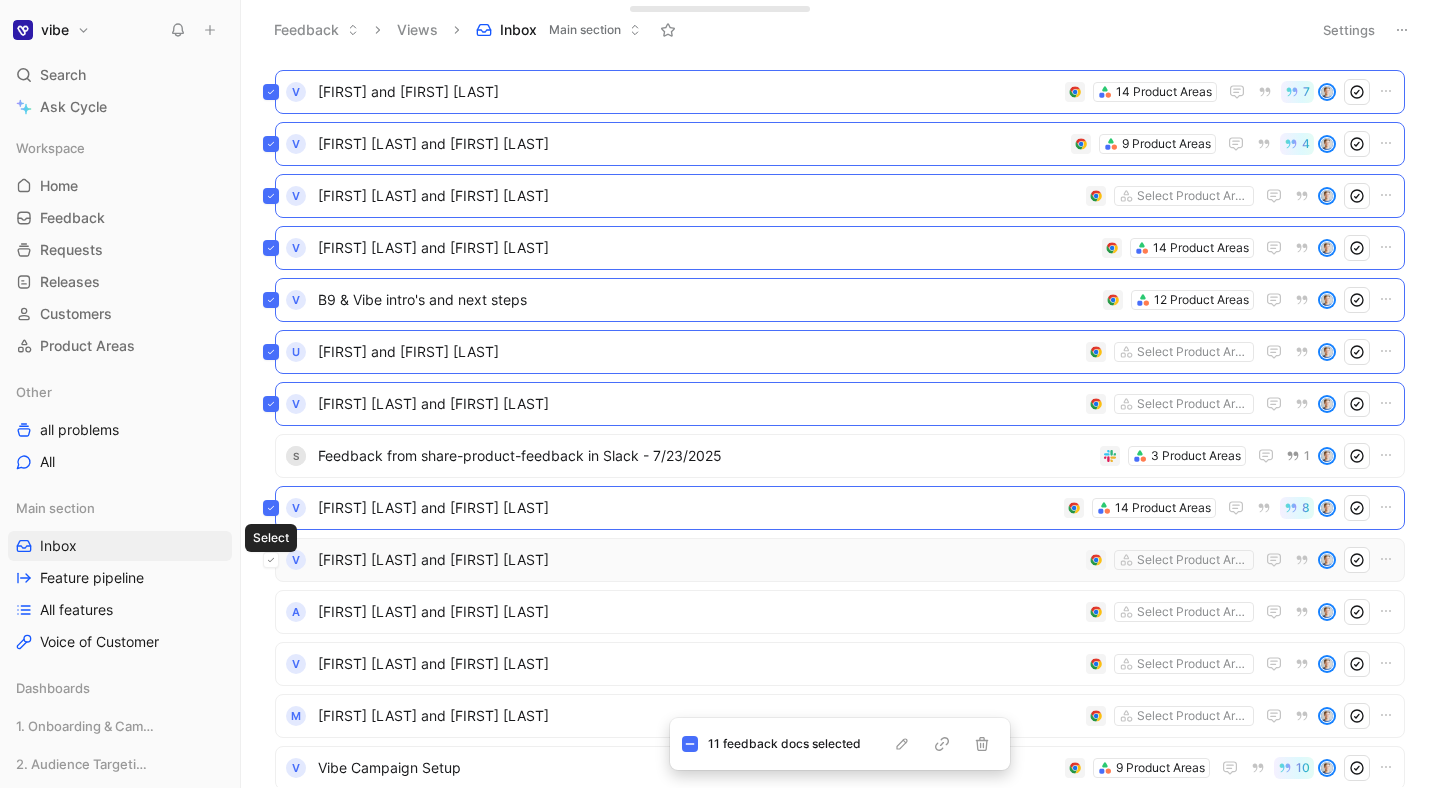 click 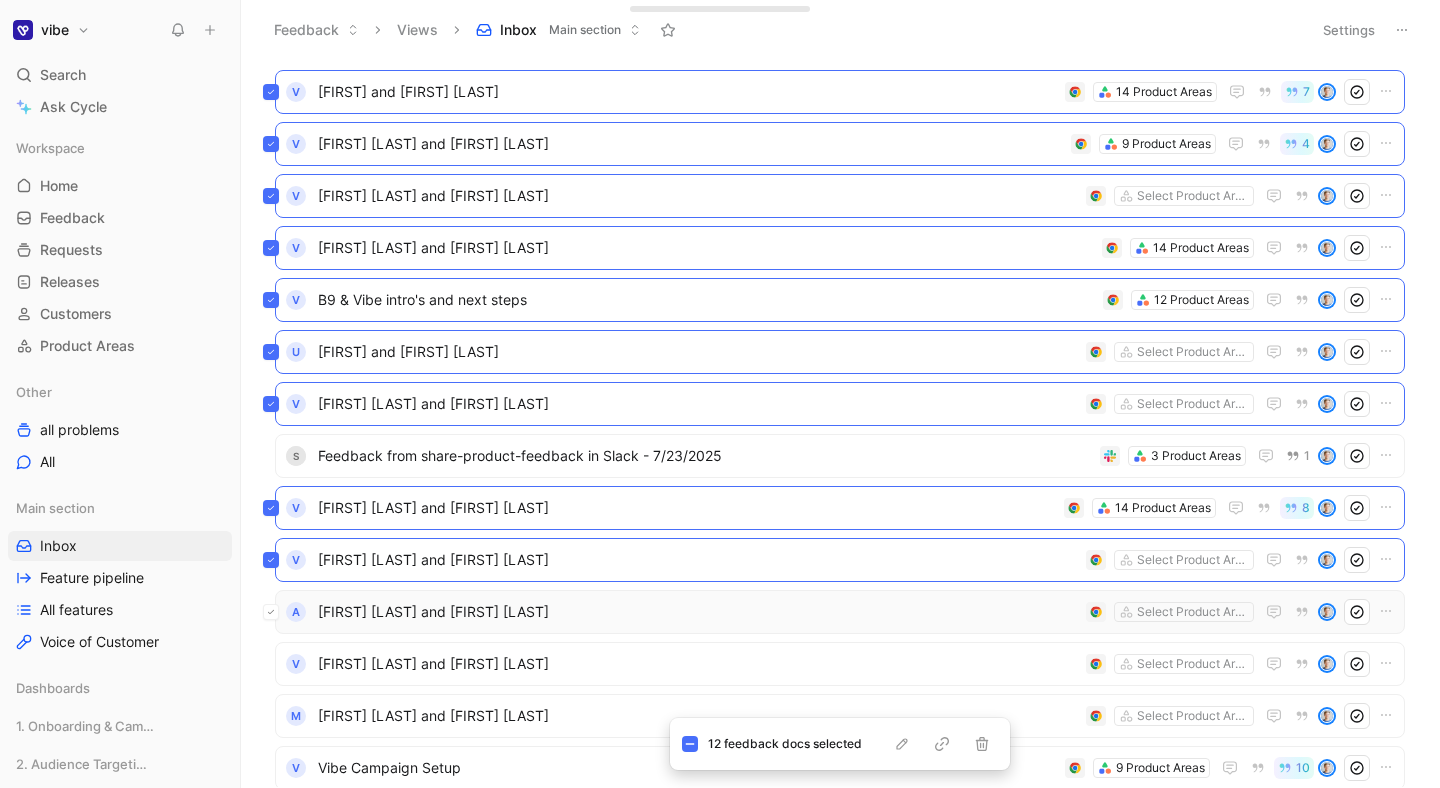 click 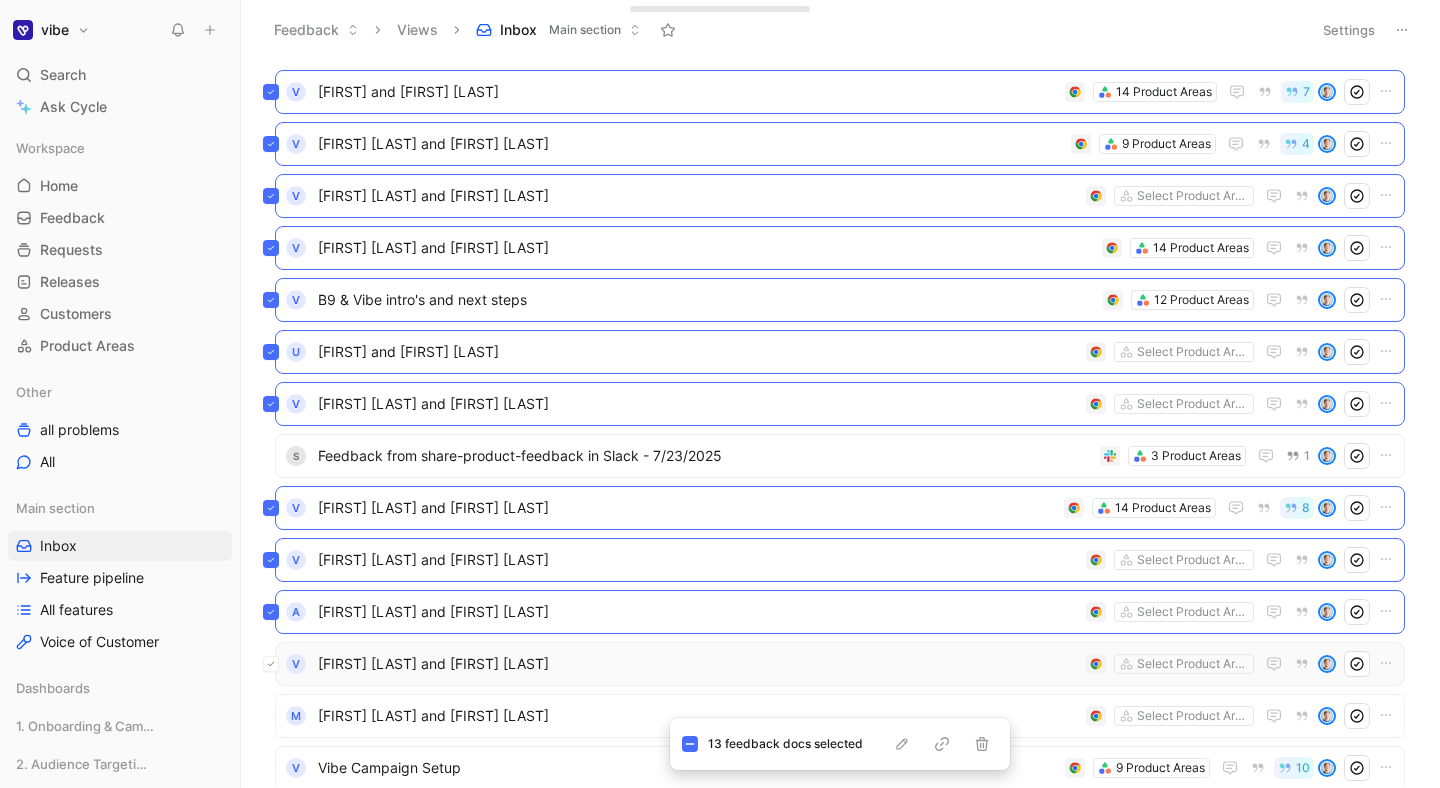 click at bounding box center [271, 664] 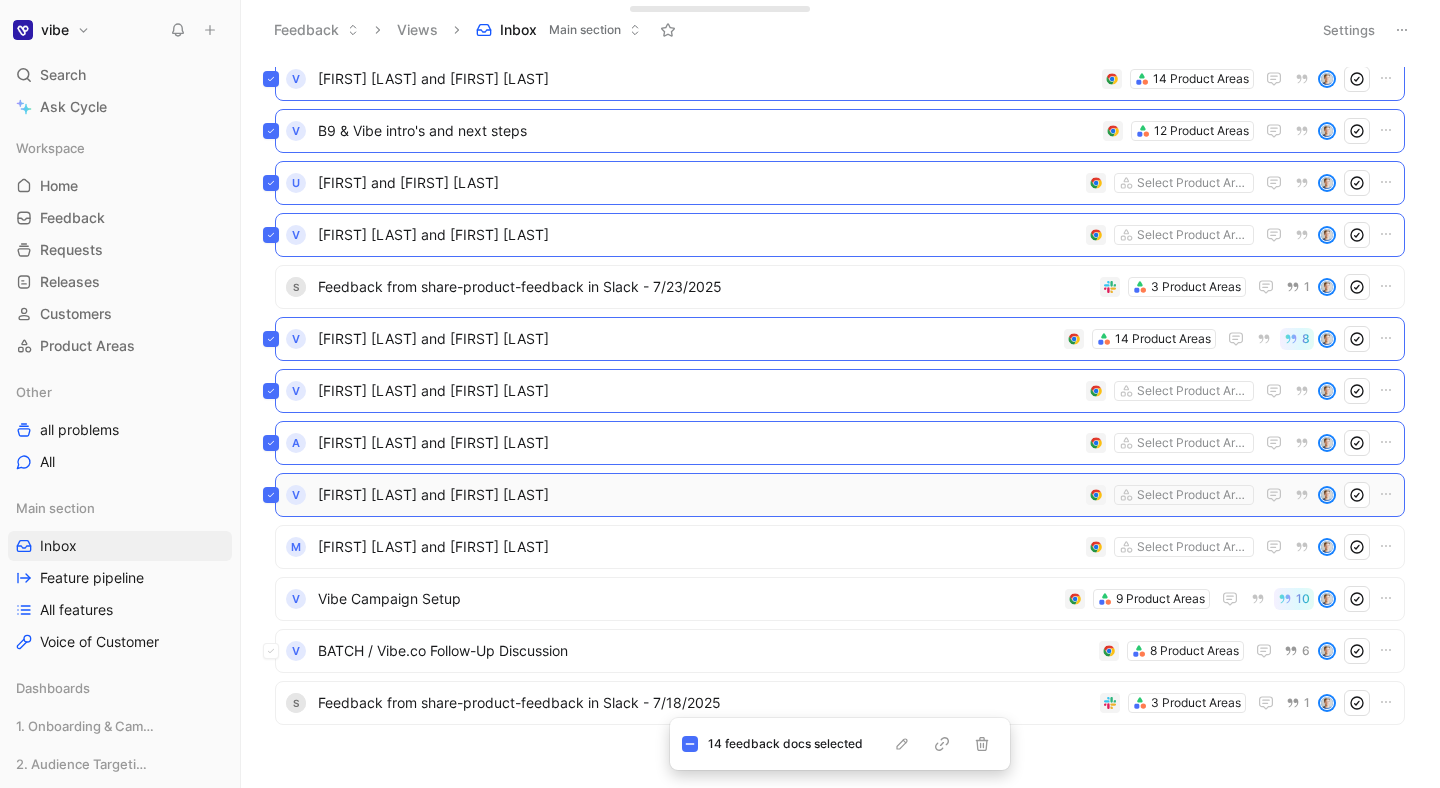 scroll, scrollTop: 432, scrollLeft: 0, axis: vertical 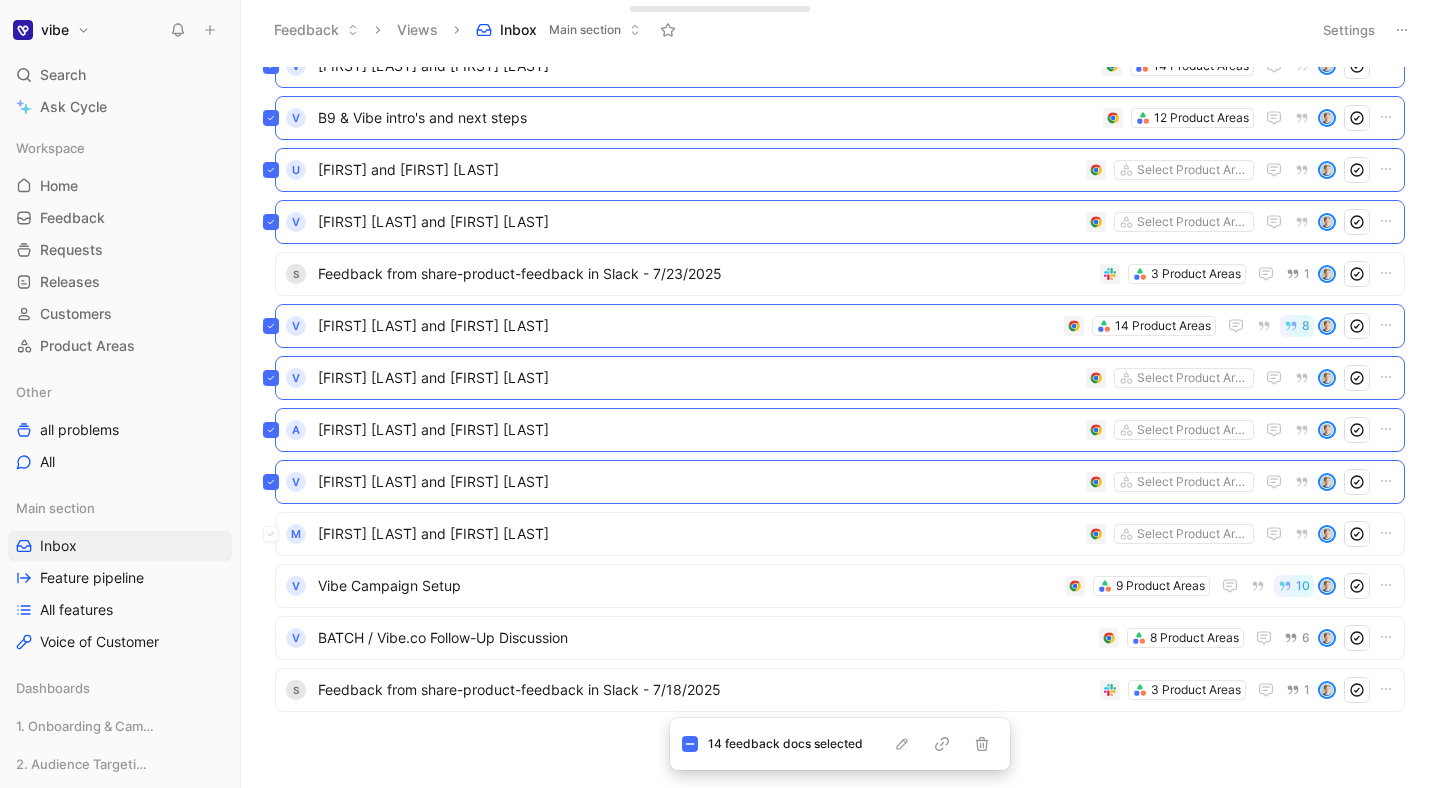 click 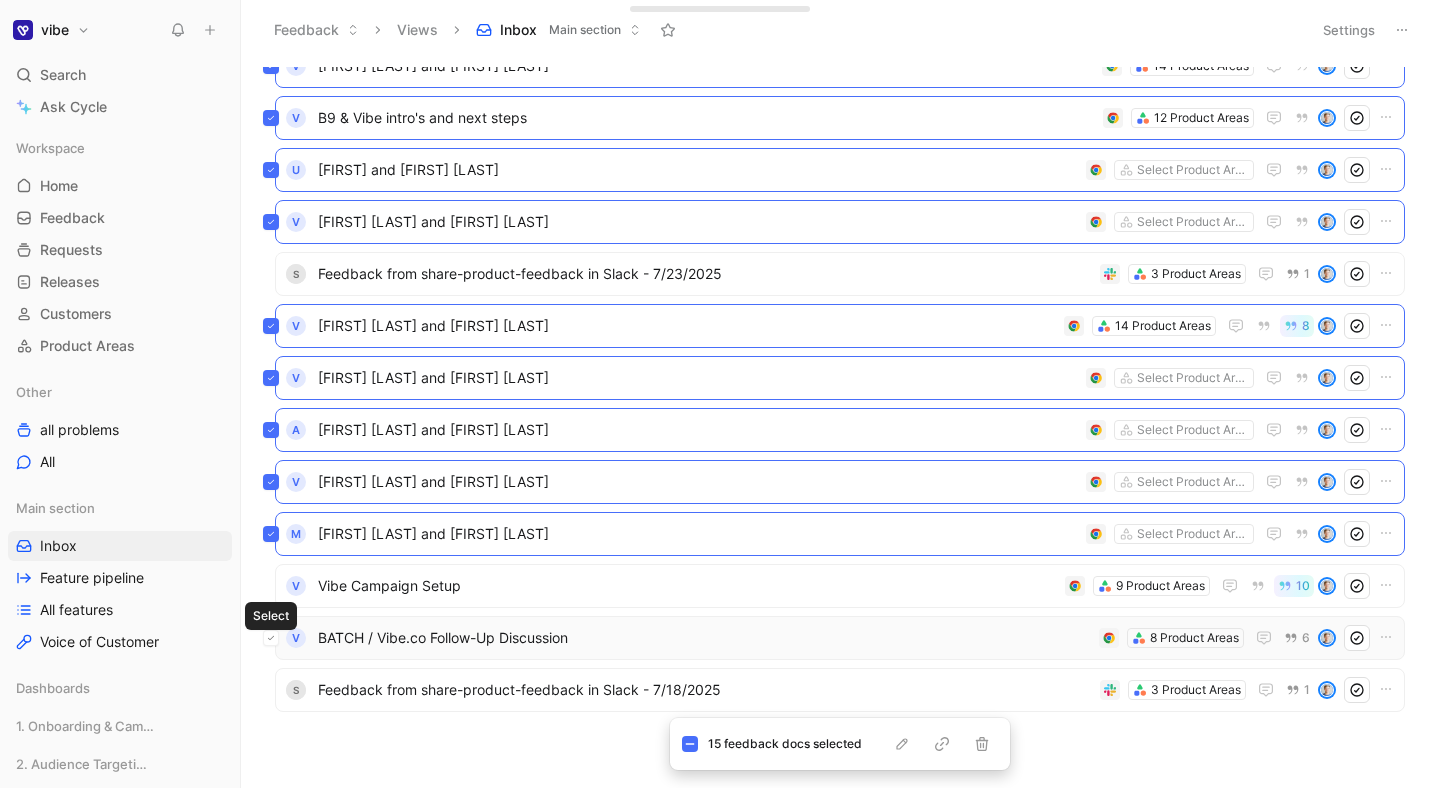 click at bounding box center (271, 638) 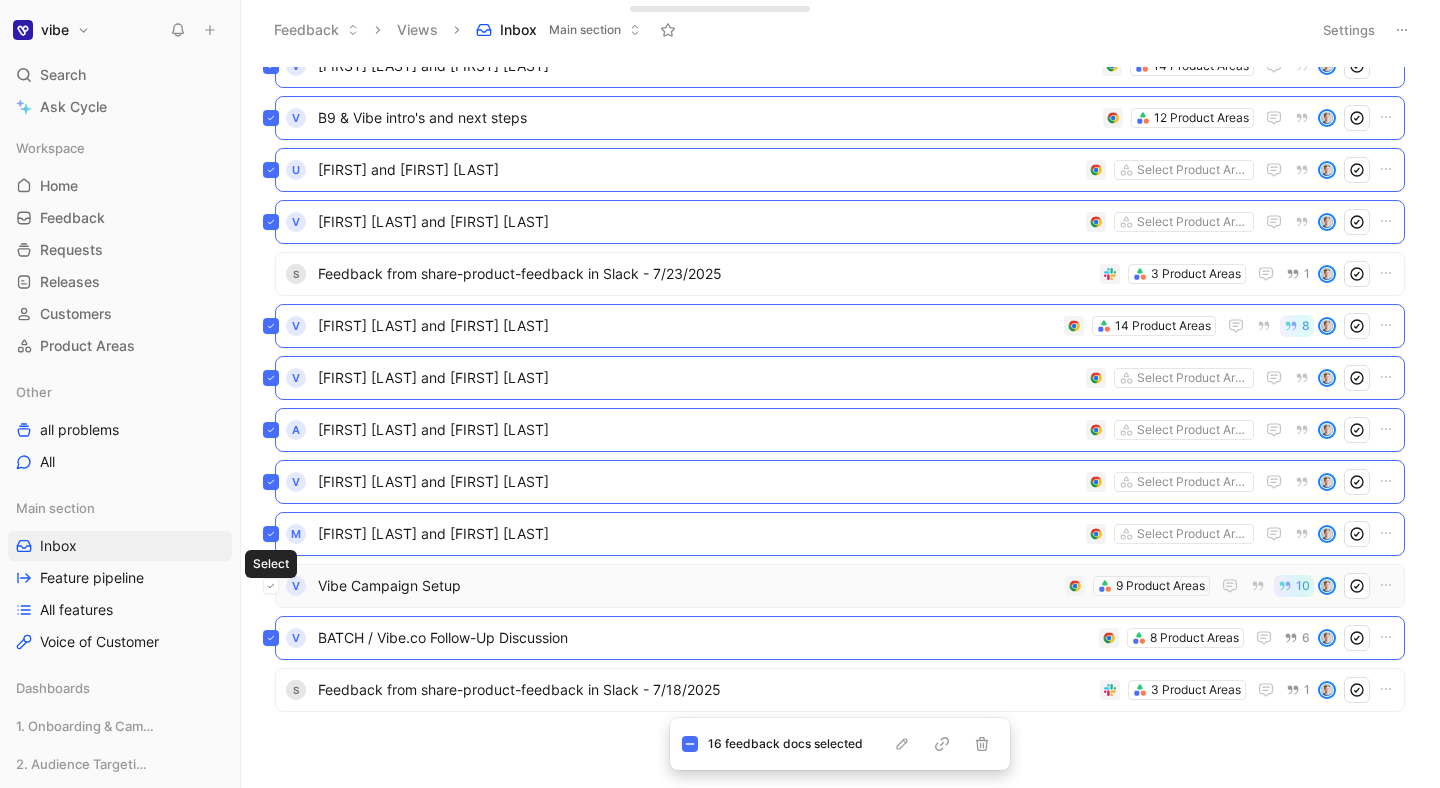 click at bounding box center [271, 586] 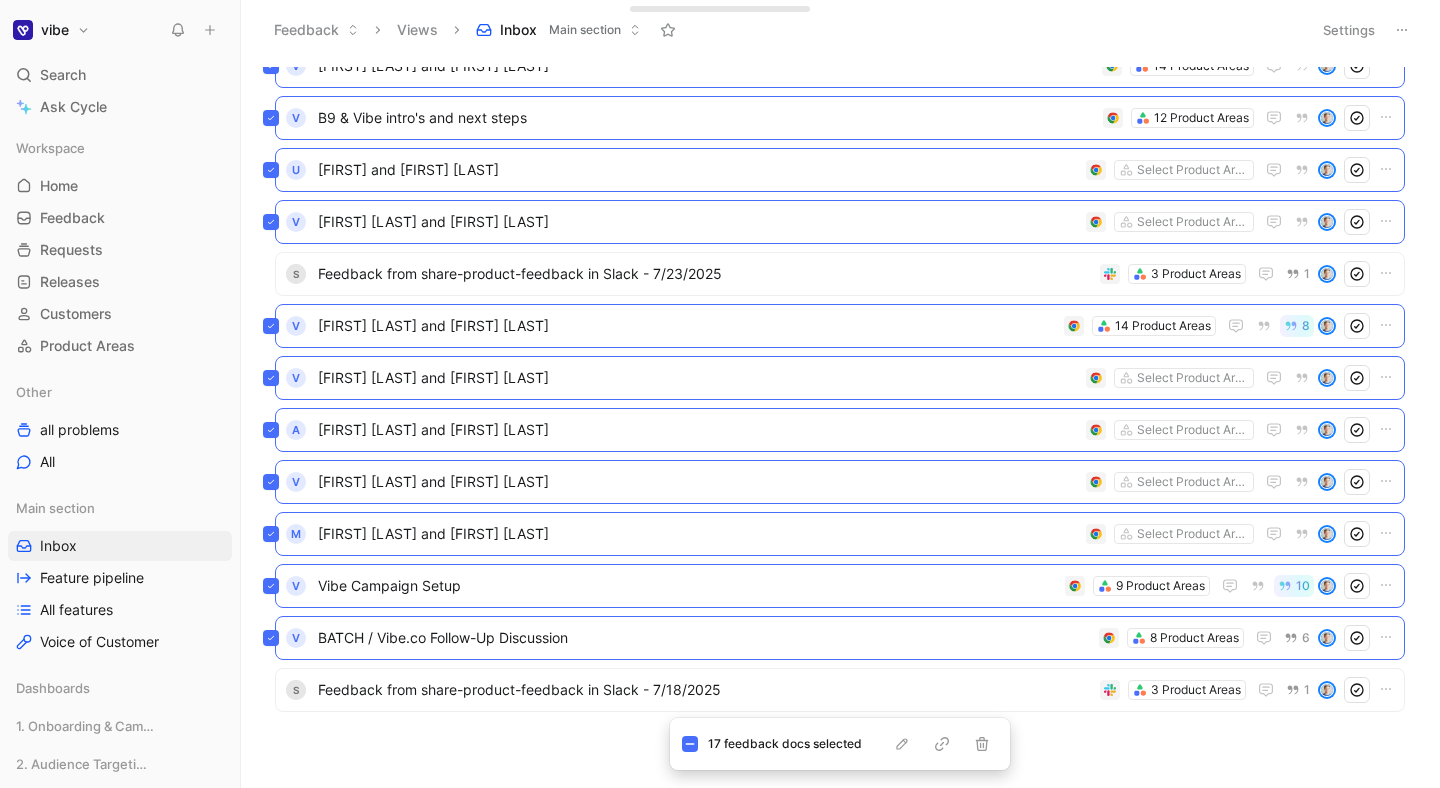 scroll, scrollTop: 464, scrollLeft: 0, axis: vertical 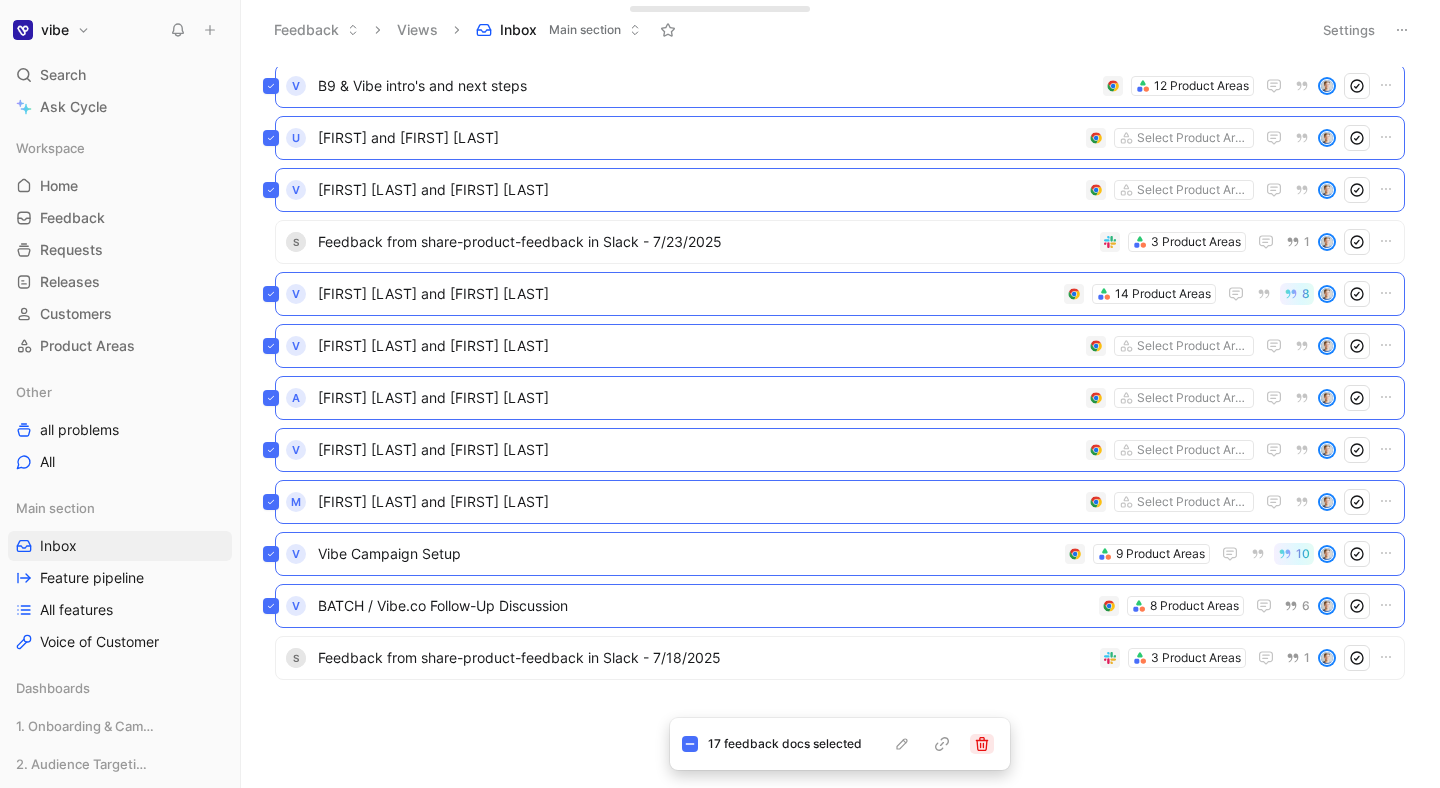 click at bounding box center [982, 744] 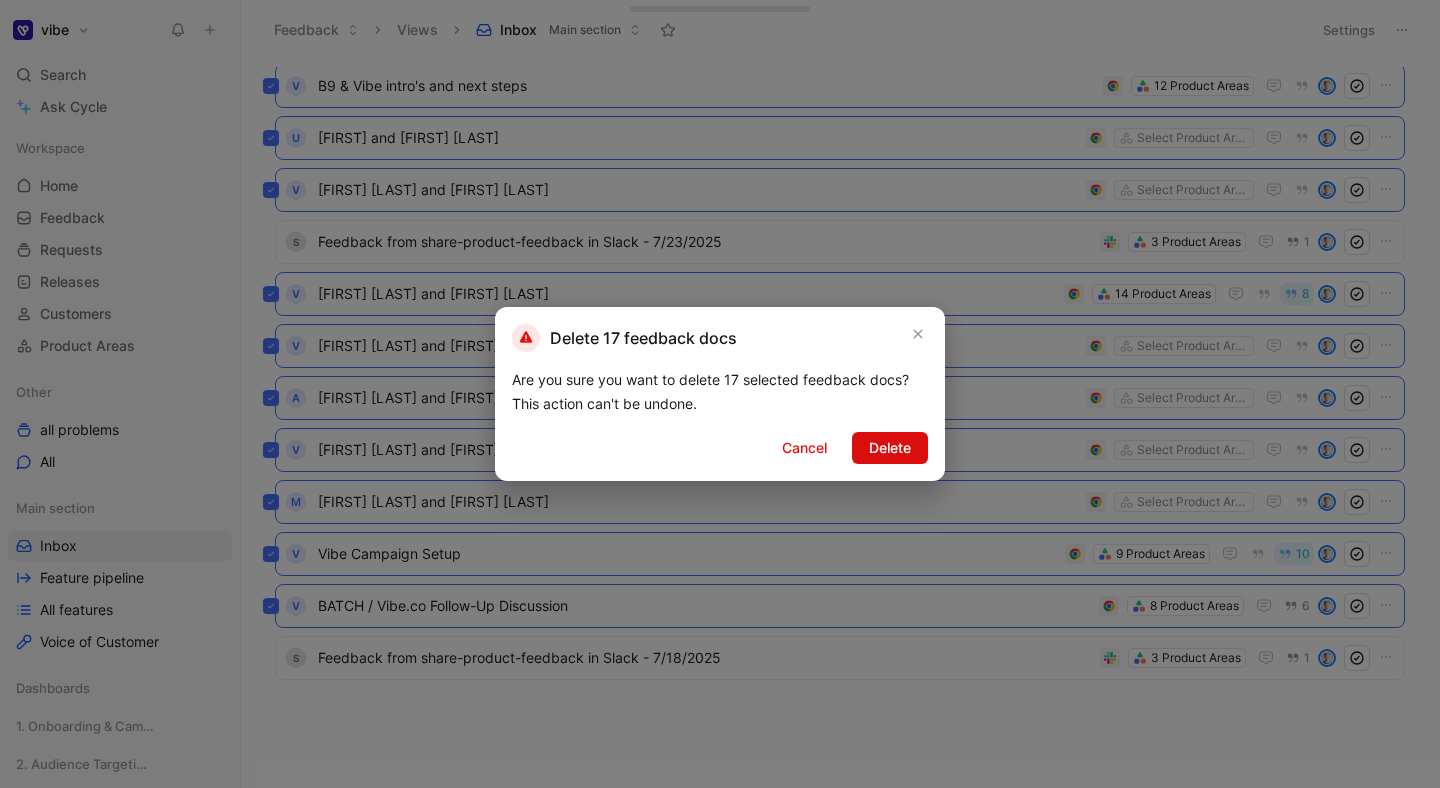 click on "Delete" at bounding box center (890, 448) 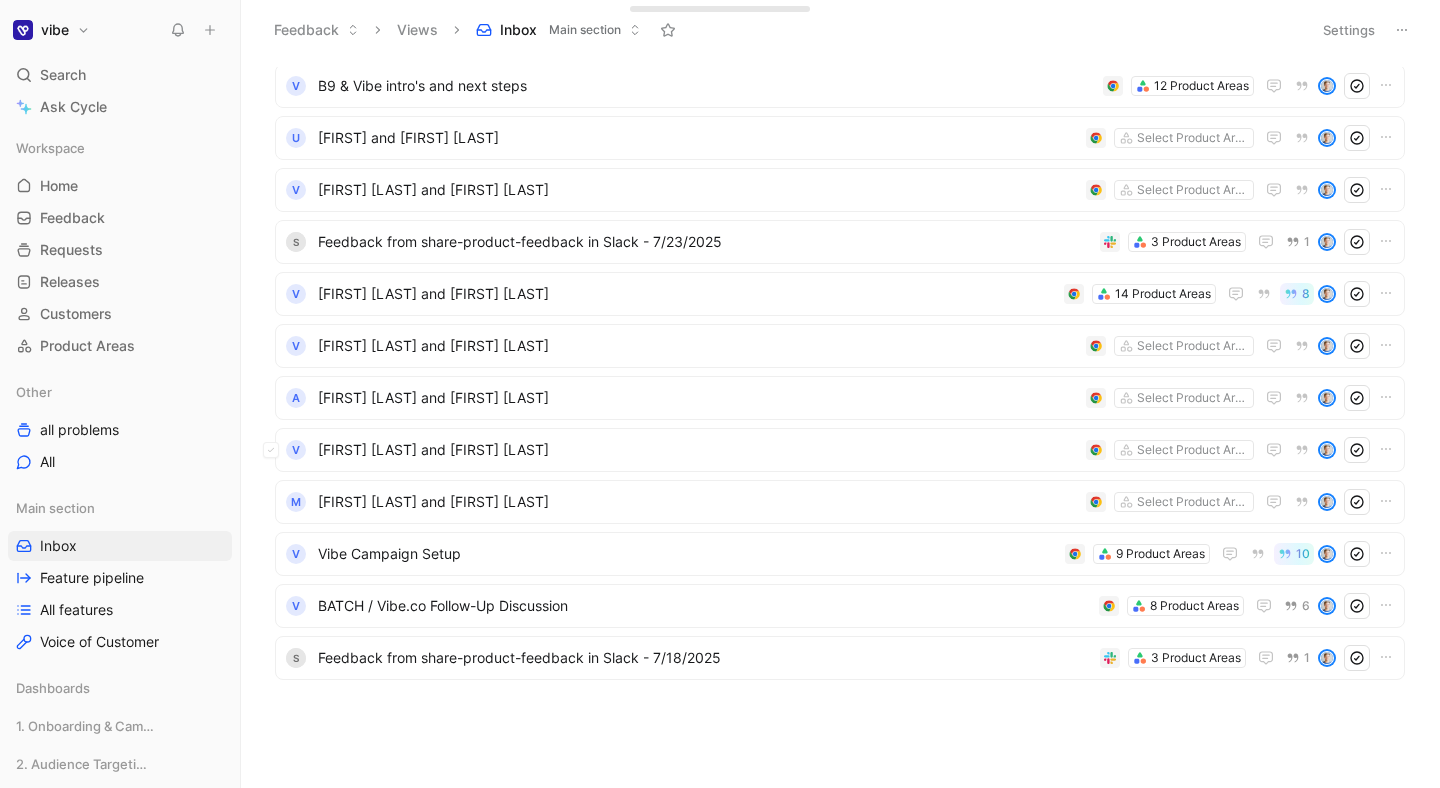 scroll, scrollTop: 0, scrollLeft: 0, axis: both 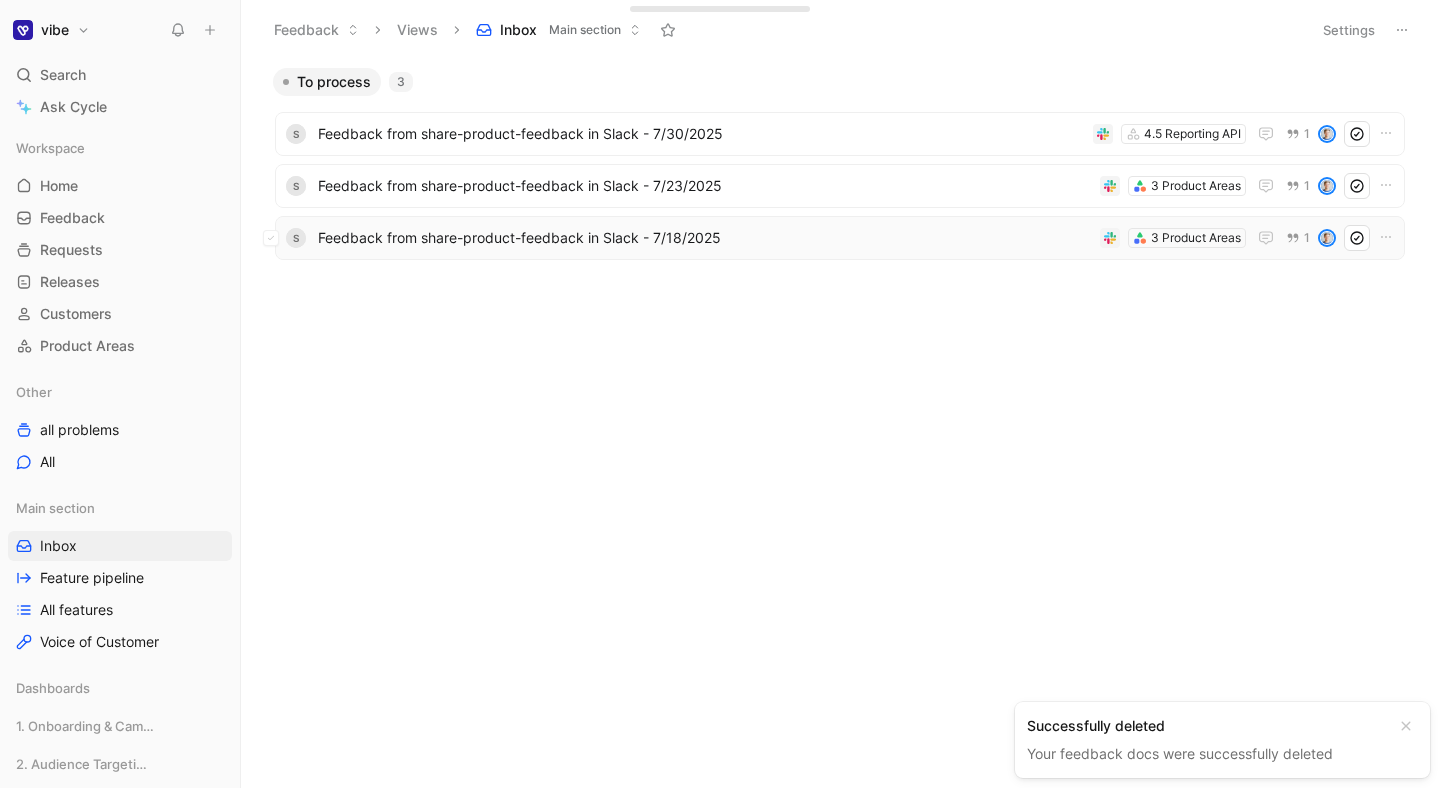 click on "Feedback from share-product-feedback in Slack - 7/18/2025" at bounding box center [705, 238] 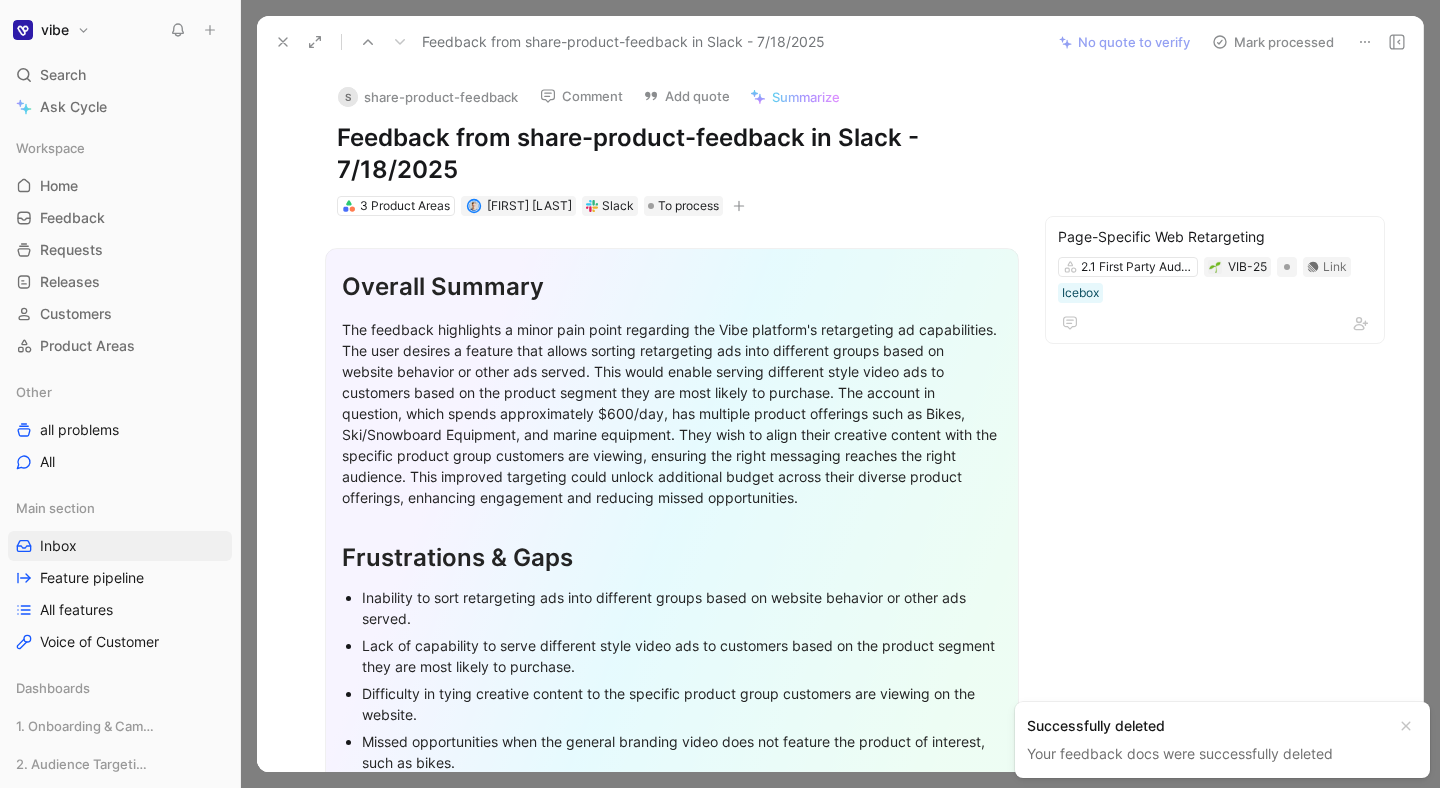 scroll, scrollTop: 51, scrollLeft: 0, axis: vertical 